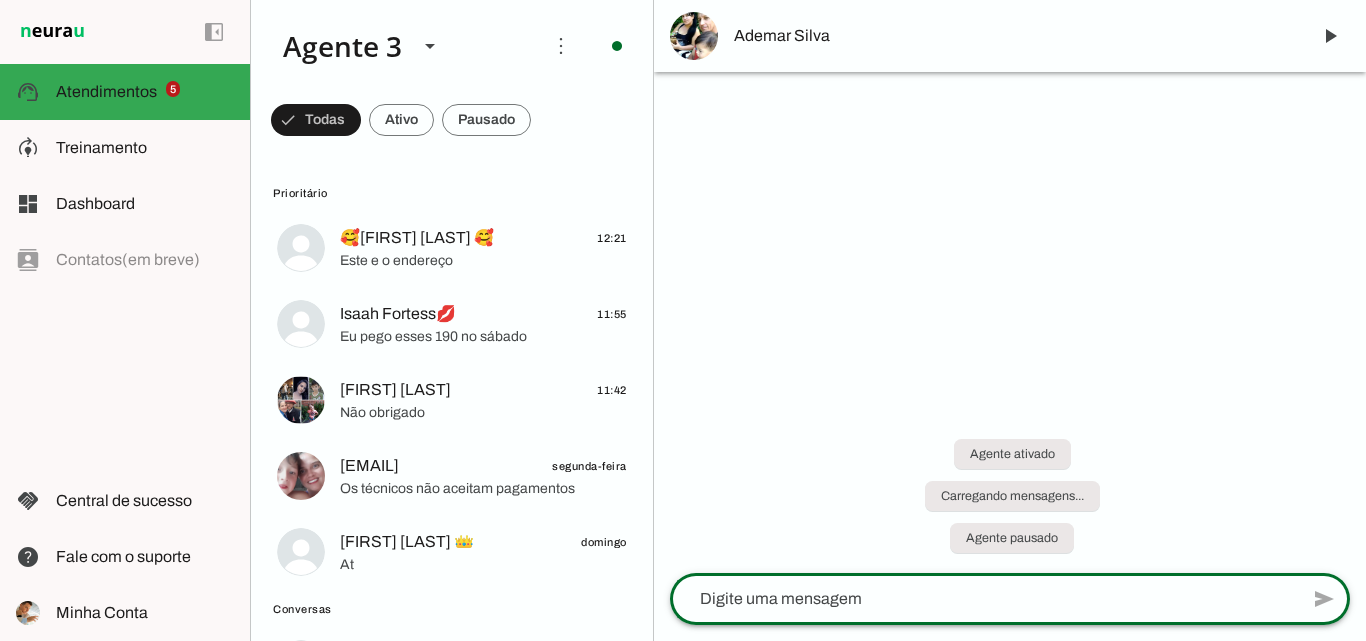 scroll, scrollTop: 0, scrollLeft: 0, axis: both 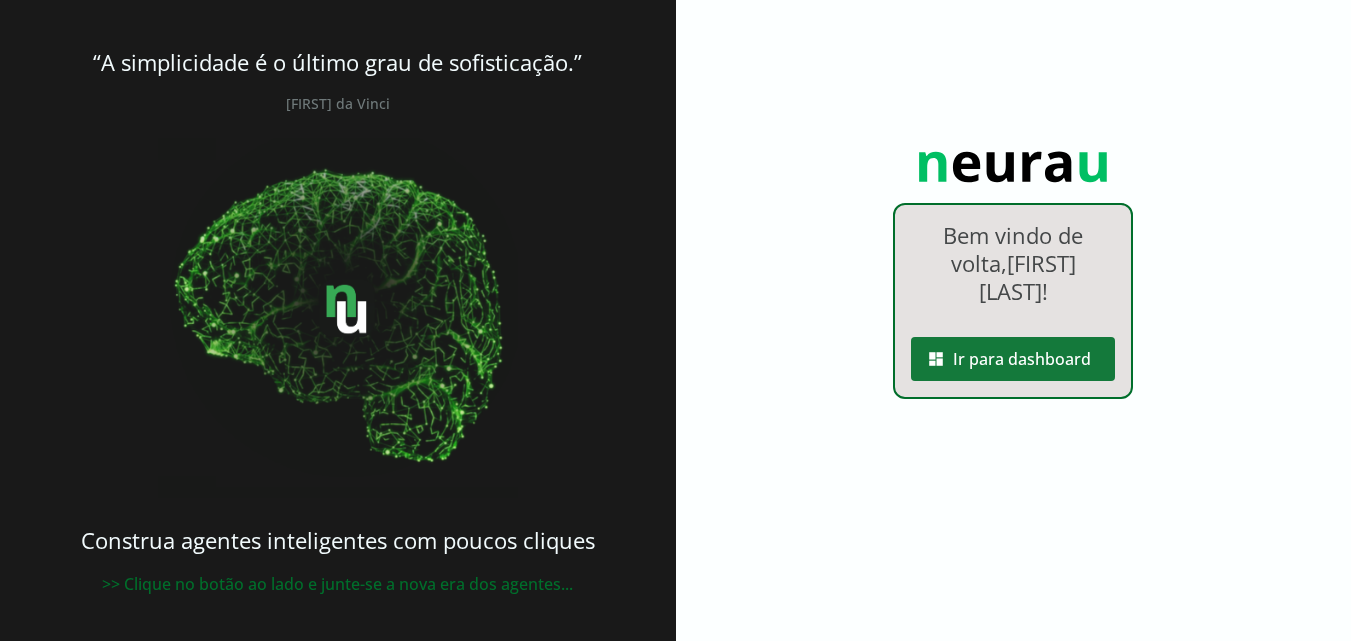 click at bounding box center [1013, 359] 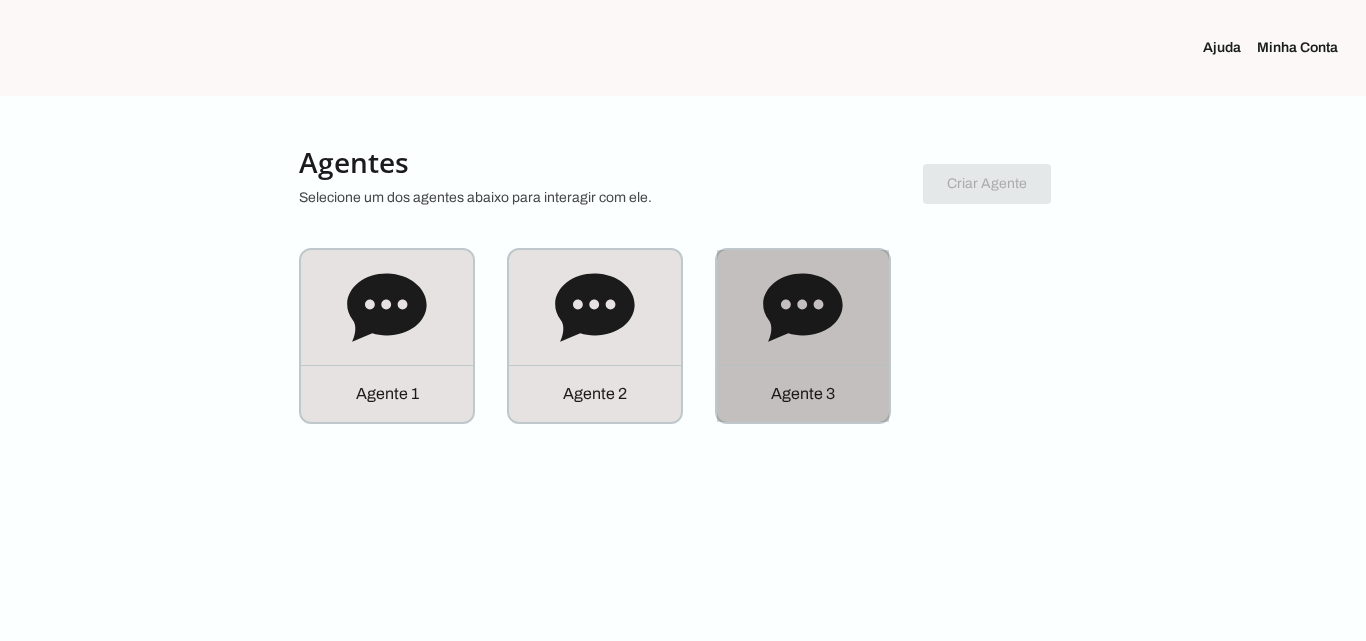 click 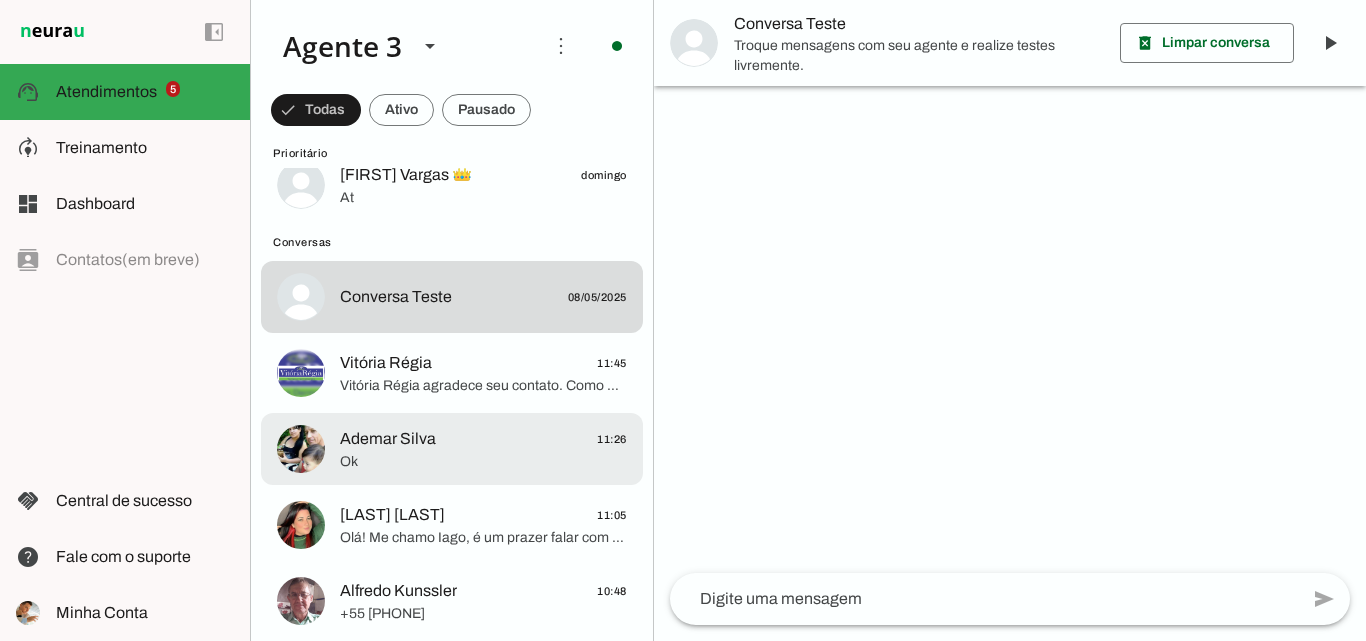 scroll, scrollTop: 400, scrollLeft: 0, axis: vertical 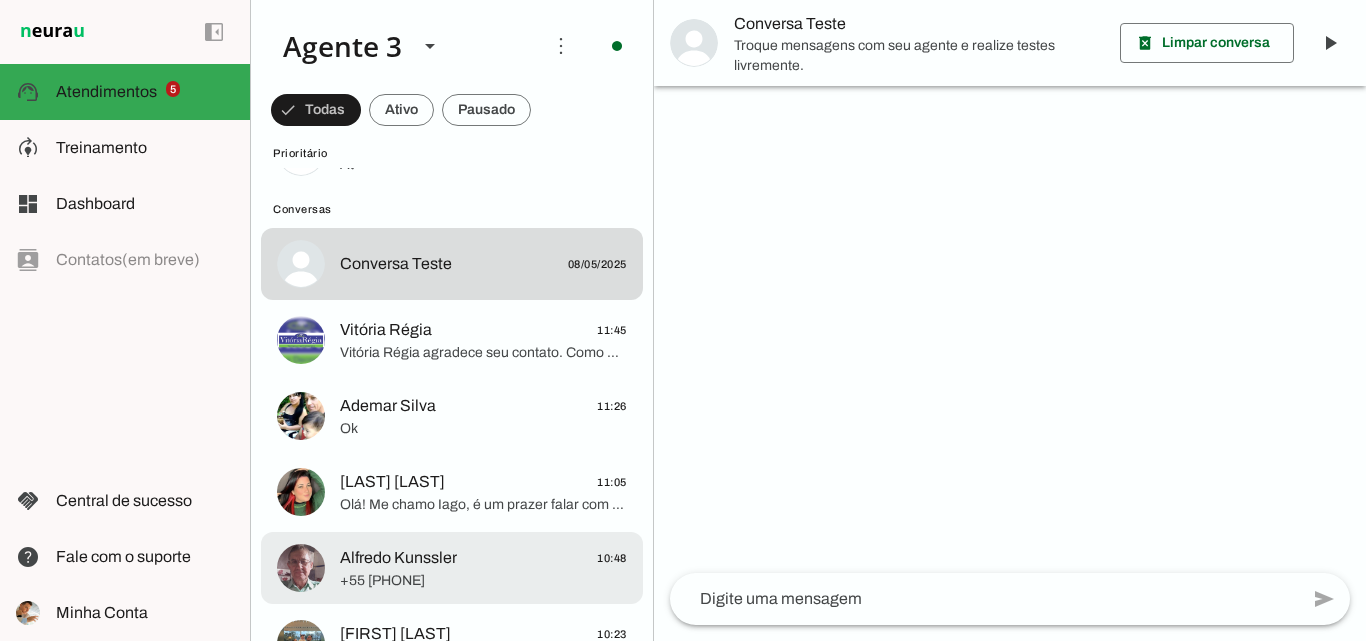 click on "+55 [PHONE]" 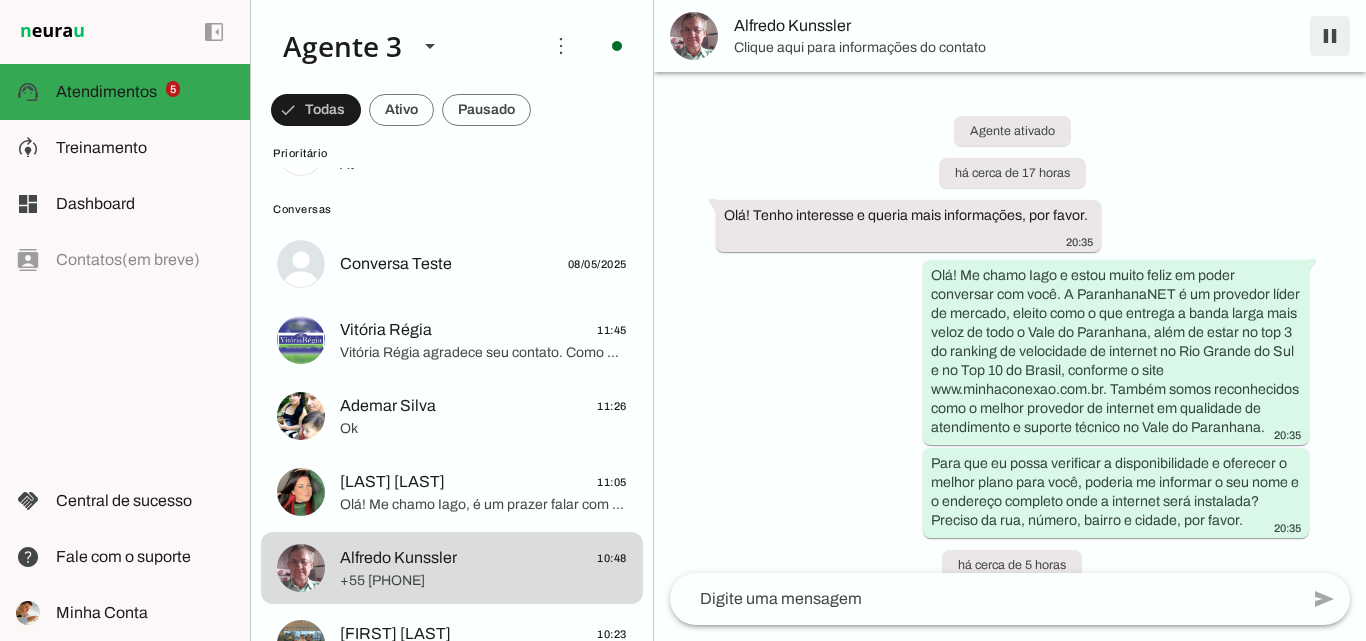 scroll, scrollTop: 1903, scrollLeft: 0, axis: vertical 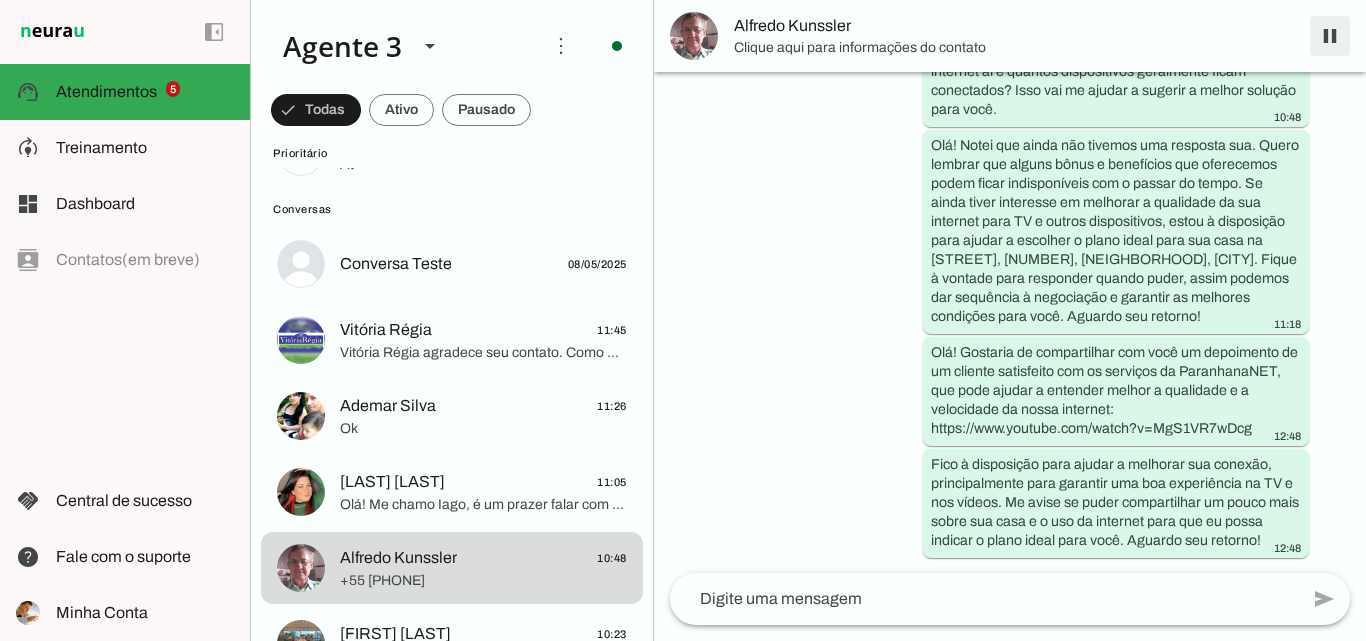 click at bounding box center [1330, 36] 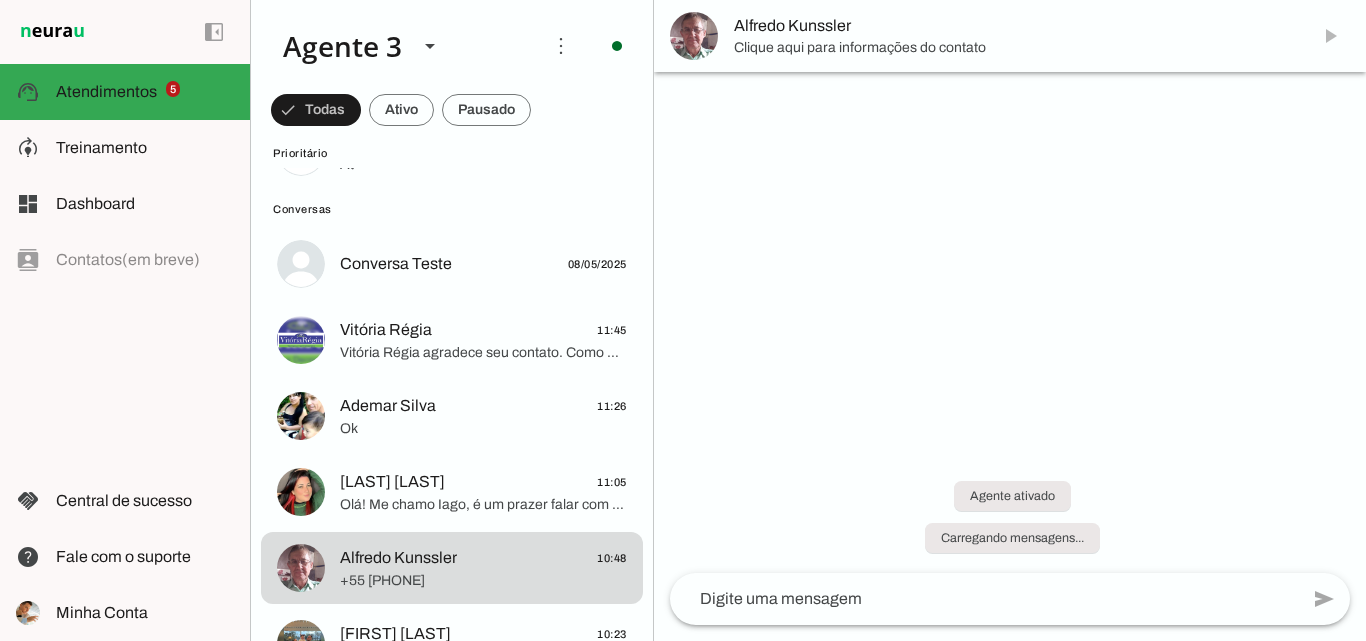 scroll, scrollTop: 0, scrollLeft: 0, axis: both 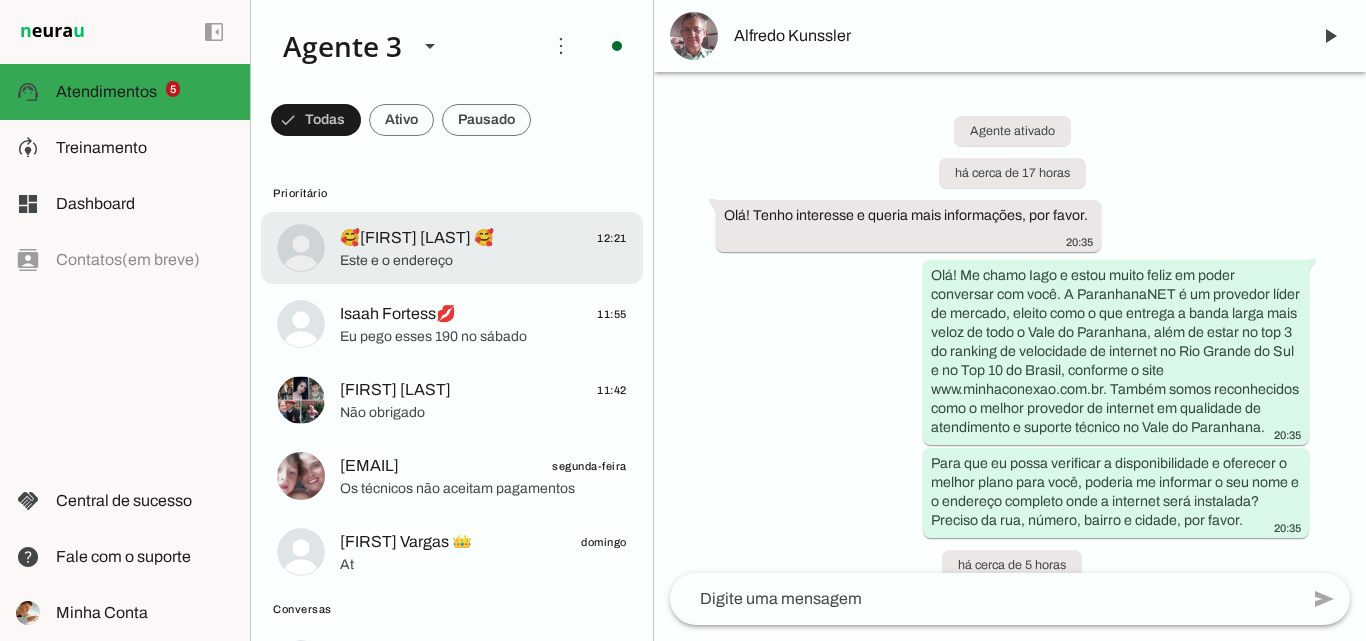 click on "Este e o endereço" 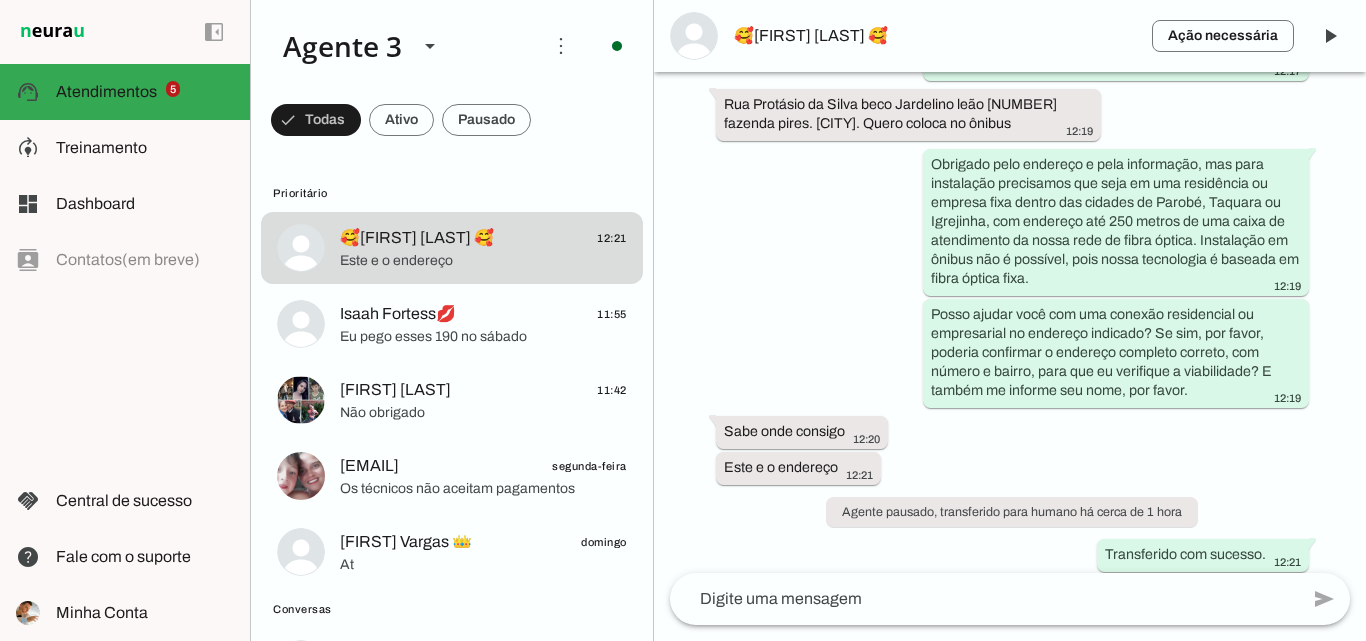 scroll, scrollTop: 490, scrollLeft: 0, axis: vertical 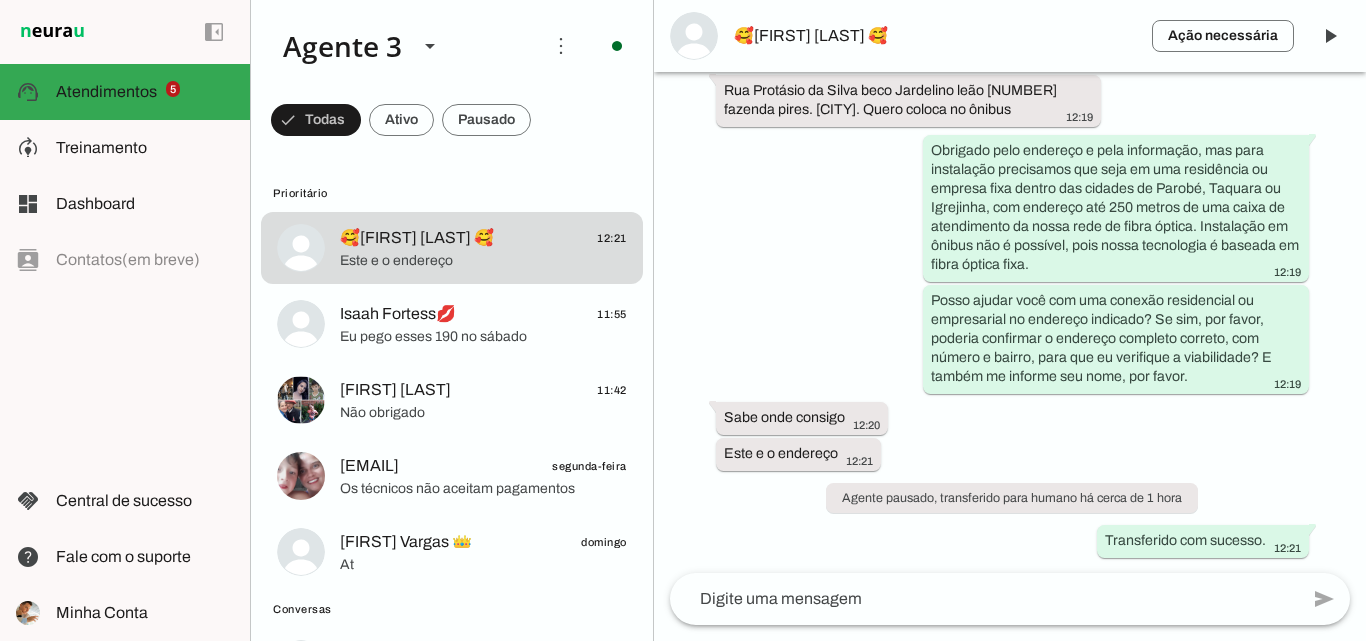 click 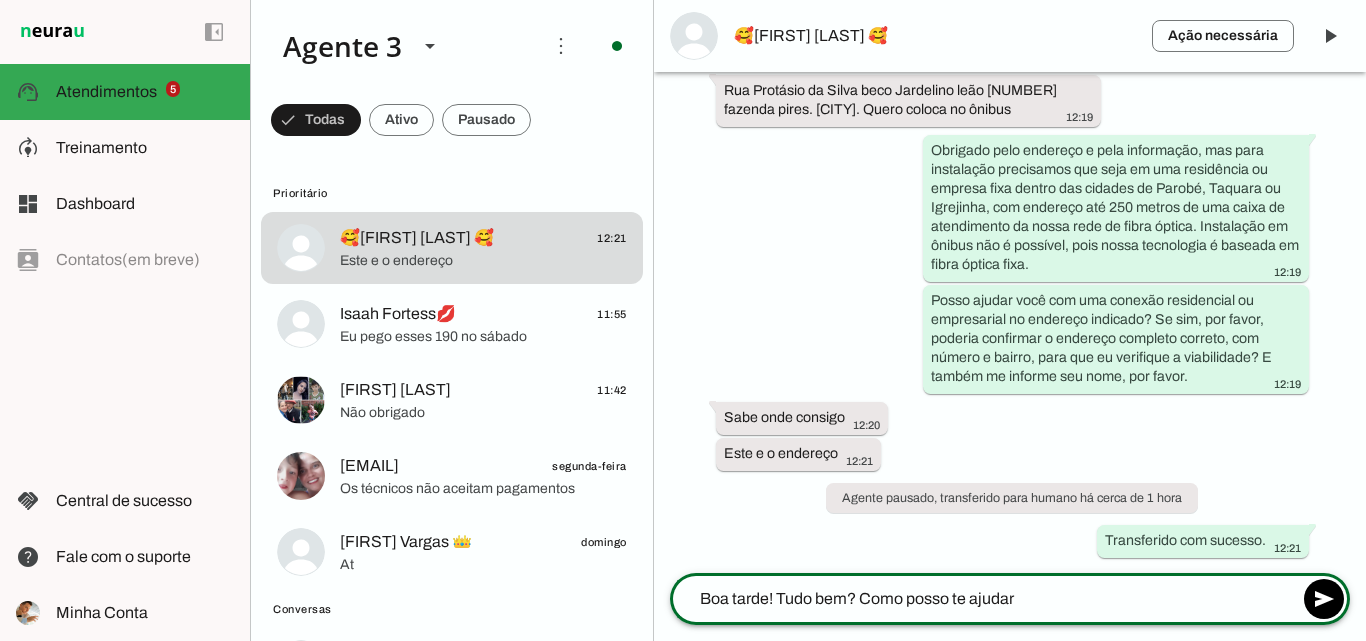 type on "Boa tarde! Tudo bem? Como posso te ajudar?" 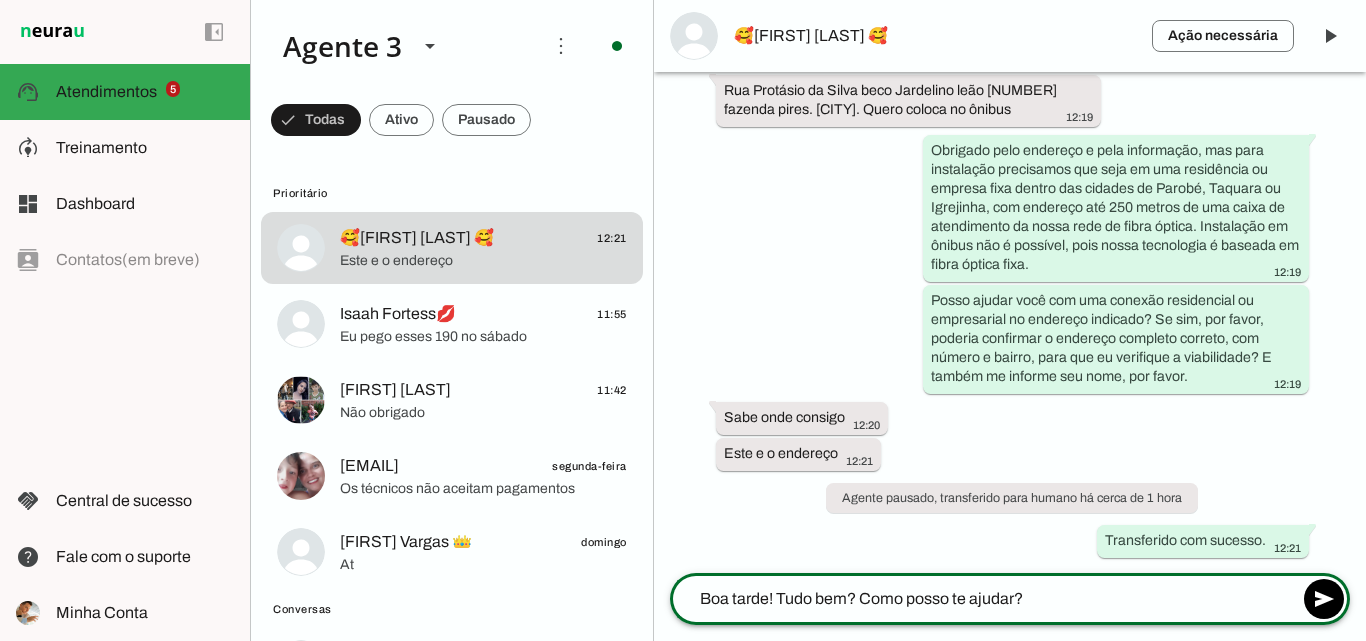 type 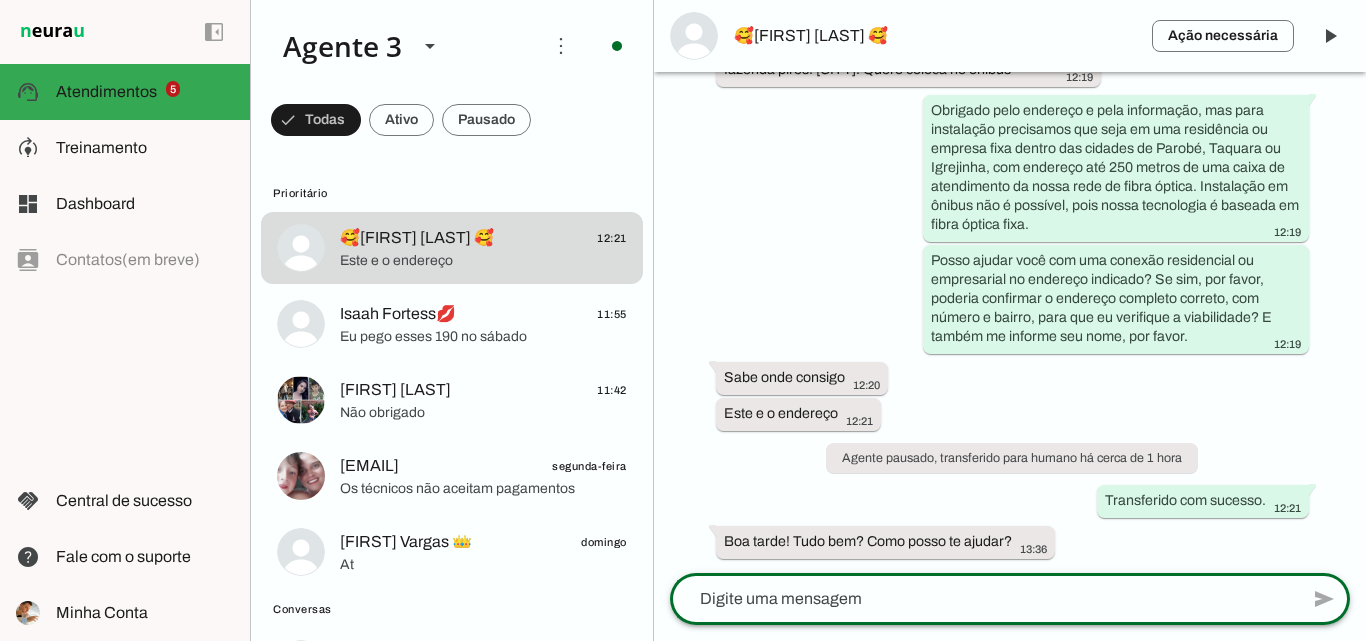 scroll, scrollTop: 531, scrollLeft: 0, axis: vertical 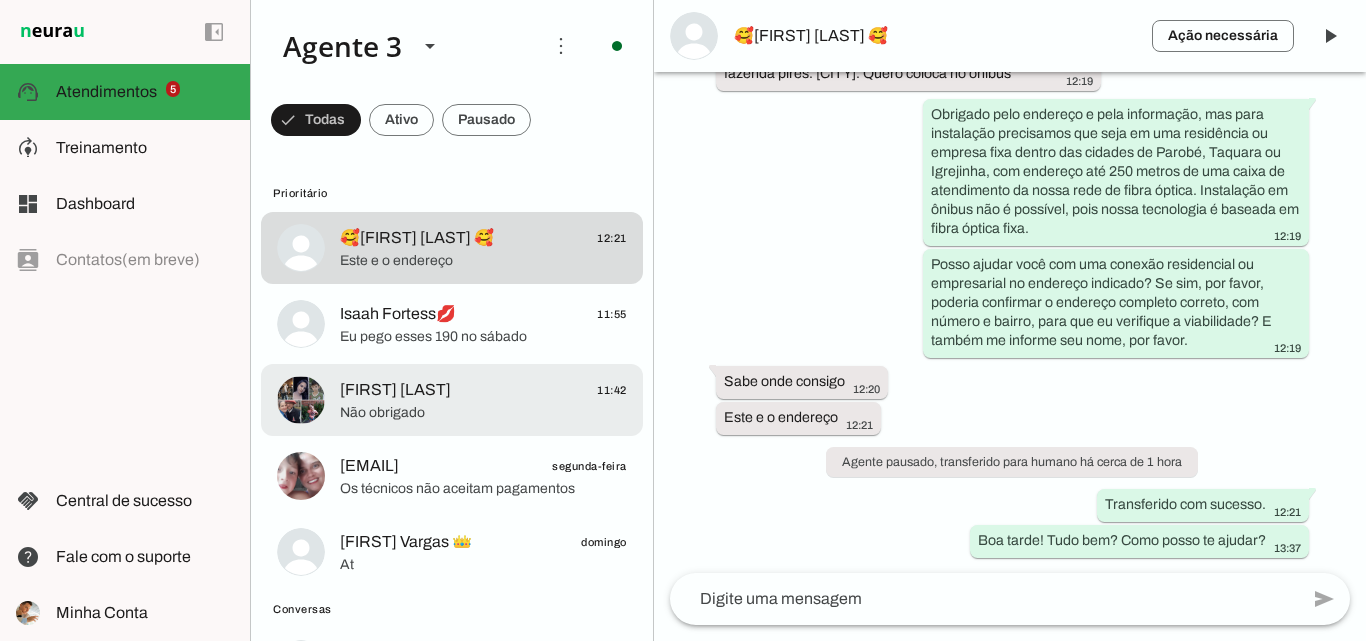 click on "[FIRST] [LAST]
11:42" 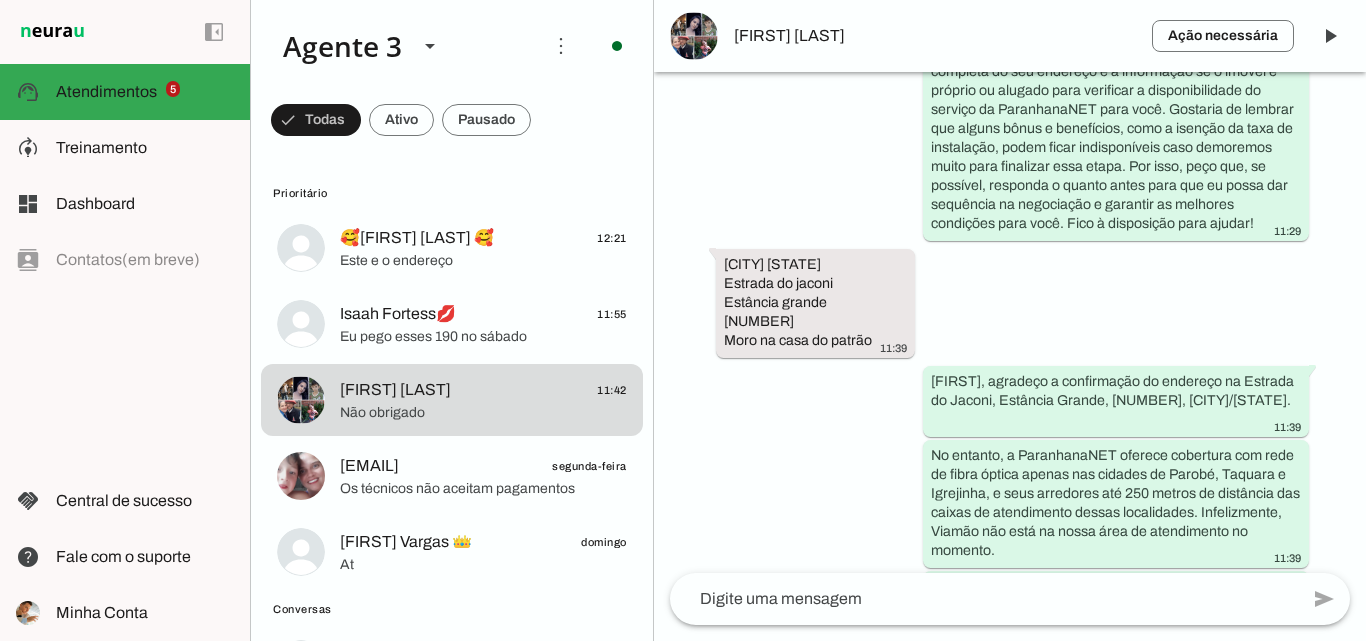 scroll, scrollTop: 1315, scrollLeft: 0, axis: vertical 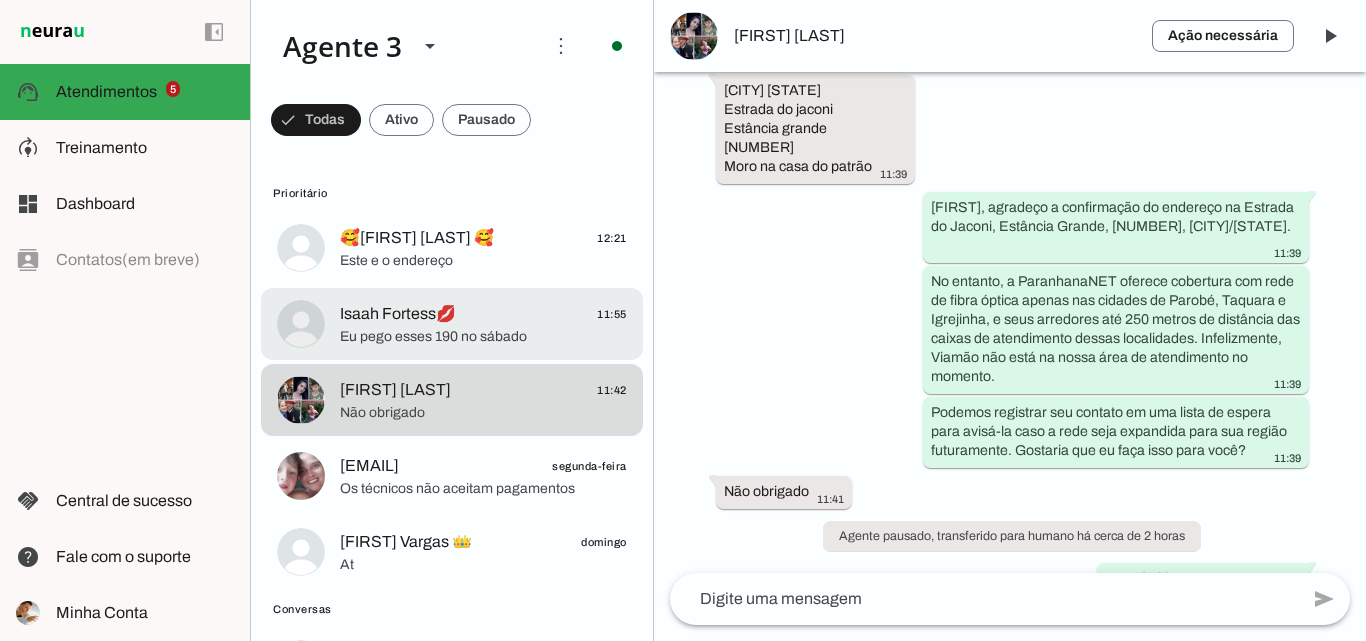 click on "Eu pego esses 190 no sábado" 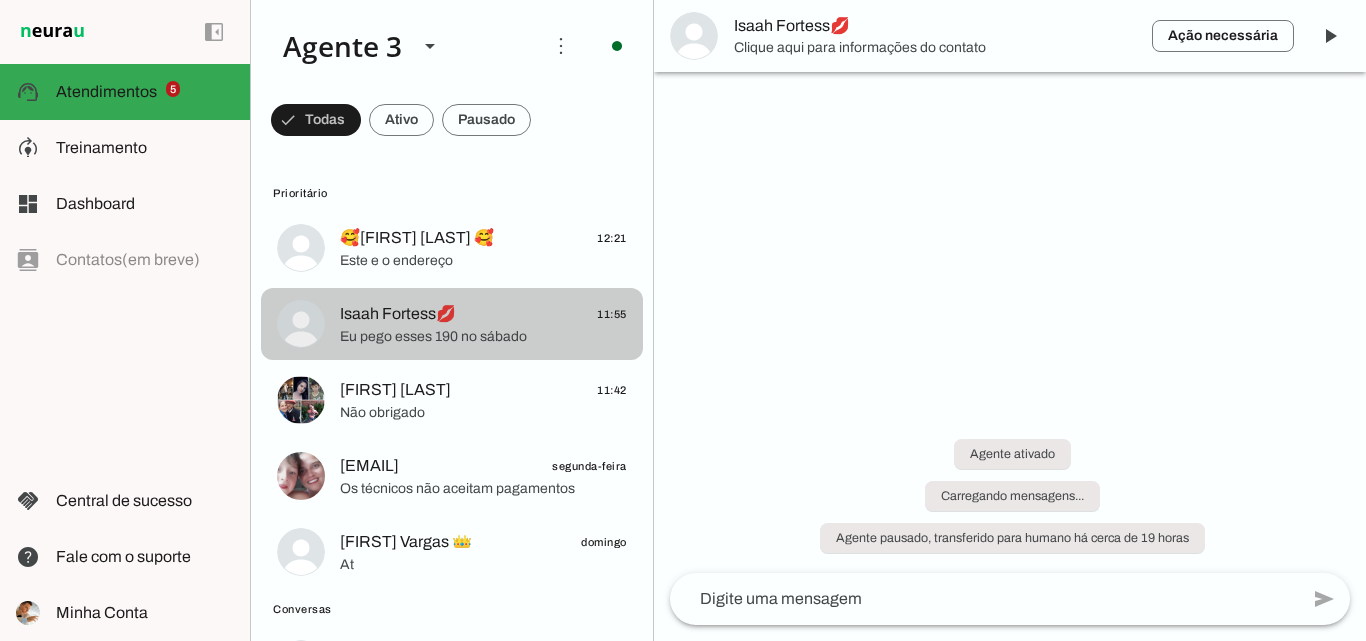 scroll, scrollTop: 0, scrollLeft: 0, axis: both 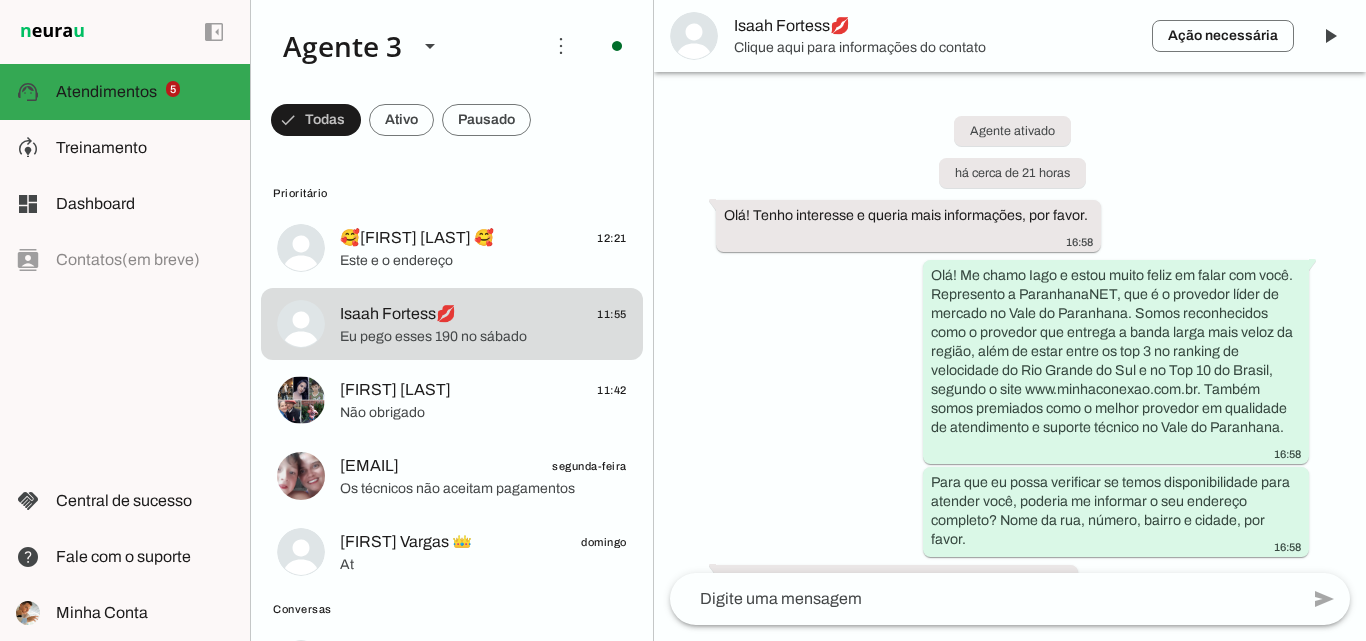 click on "Isaah Fortess💋" at bounding box center (935, 26) 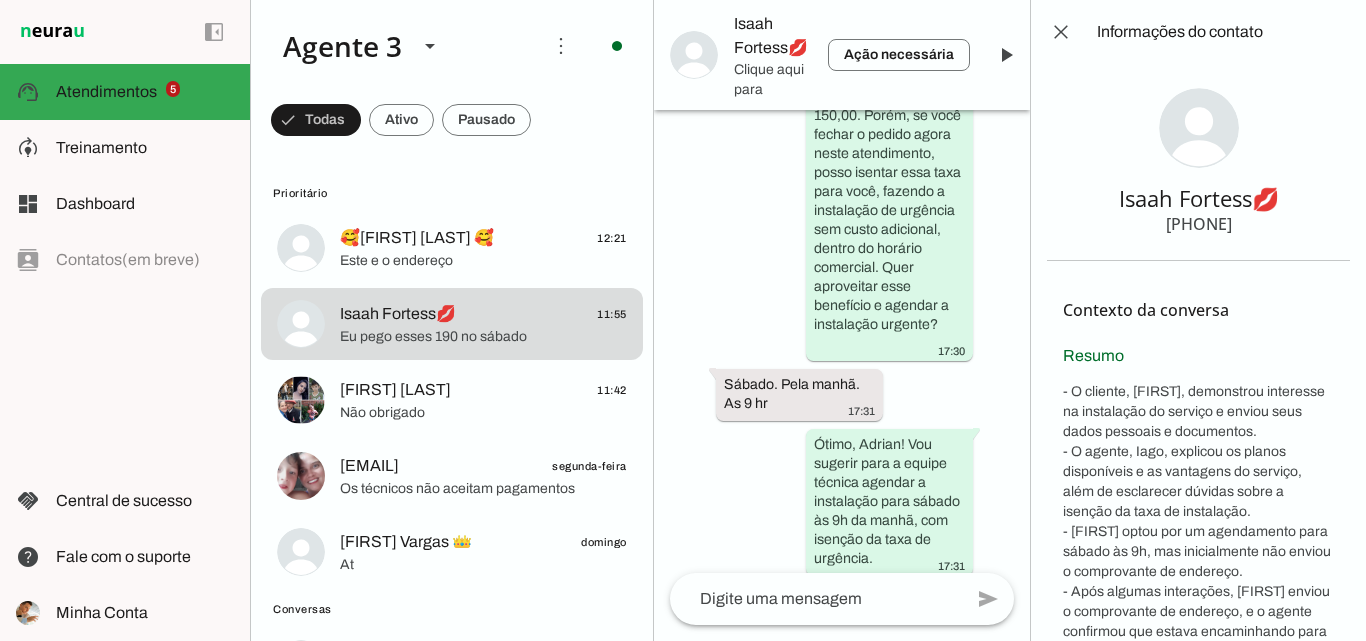scroll, scrollTop: 15012, scrollLeft: 0, axis: vertical 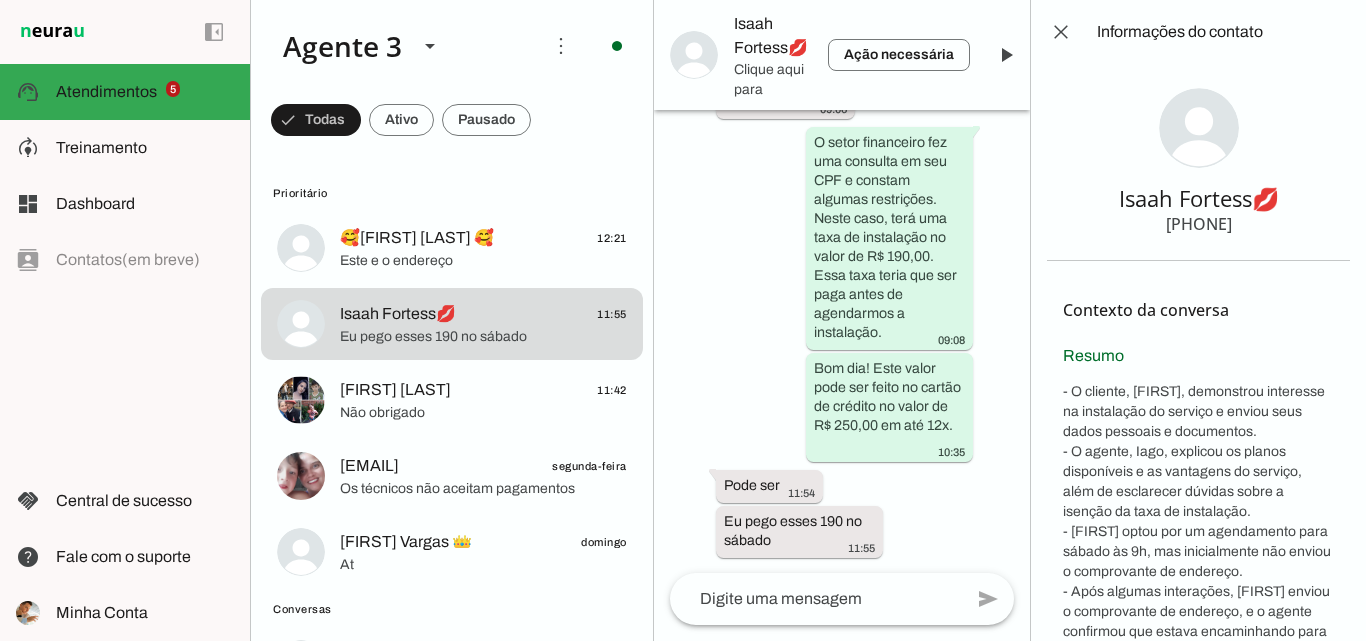 type 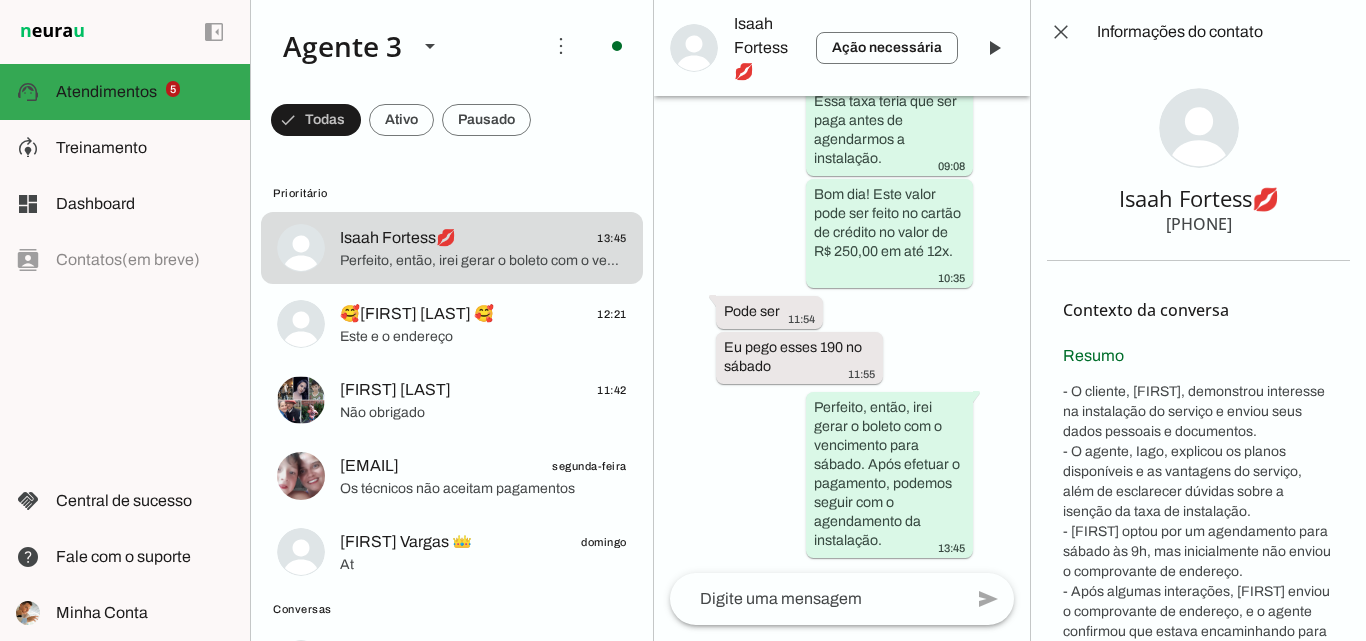 scroll, scrollTop: 14886, scrollLeft: 0, axis: vertical 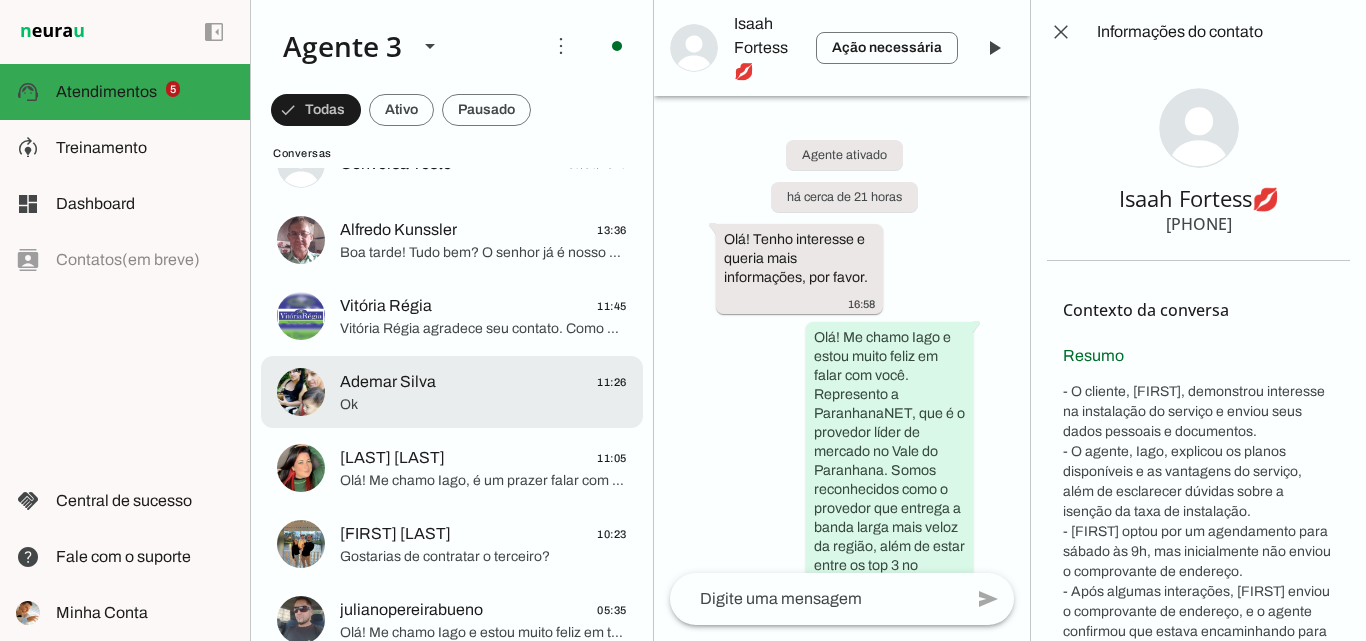 click on "Ok" 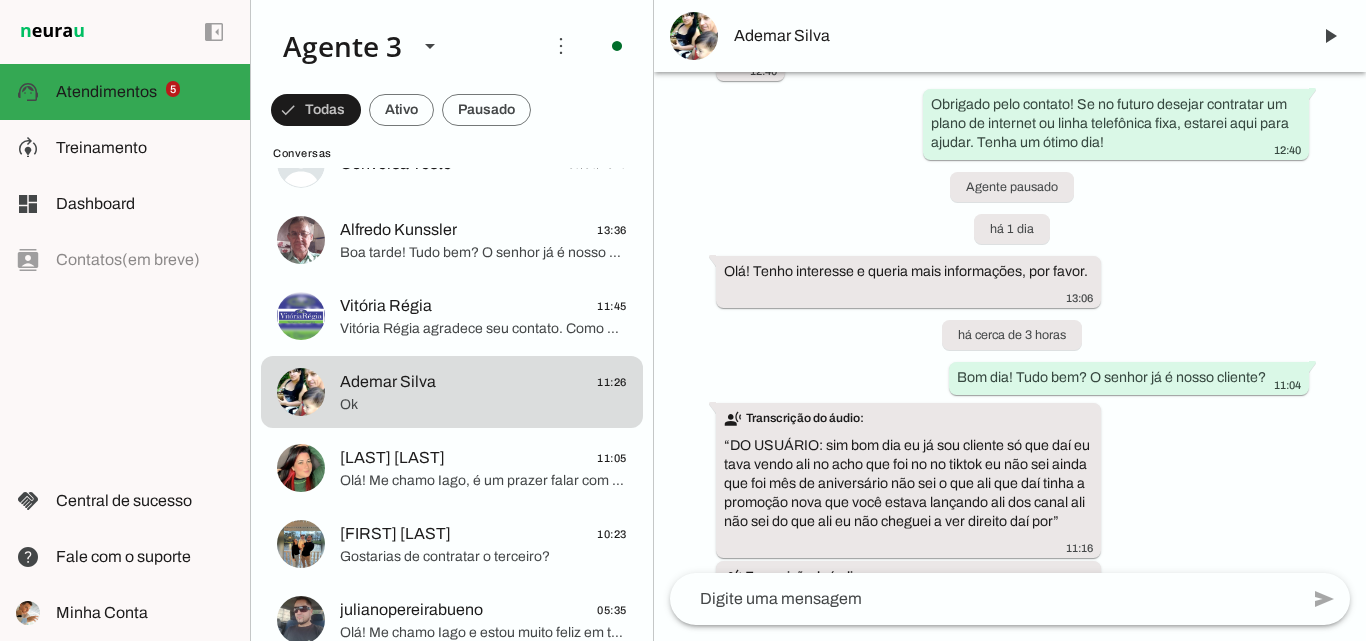scroll, scrollTop: 1261, scrollLeft: 0, axis: vertical 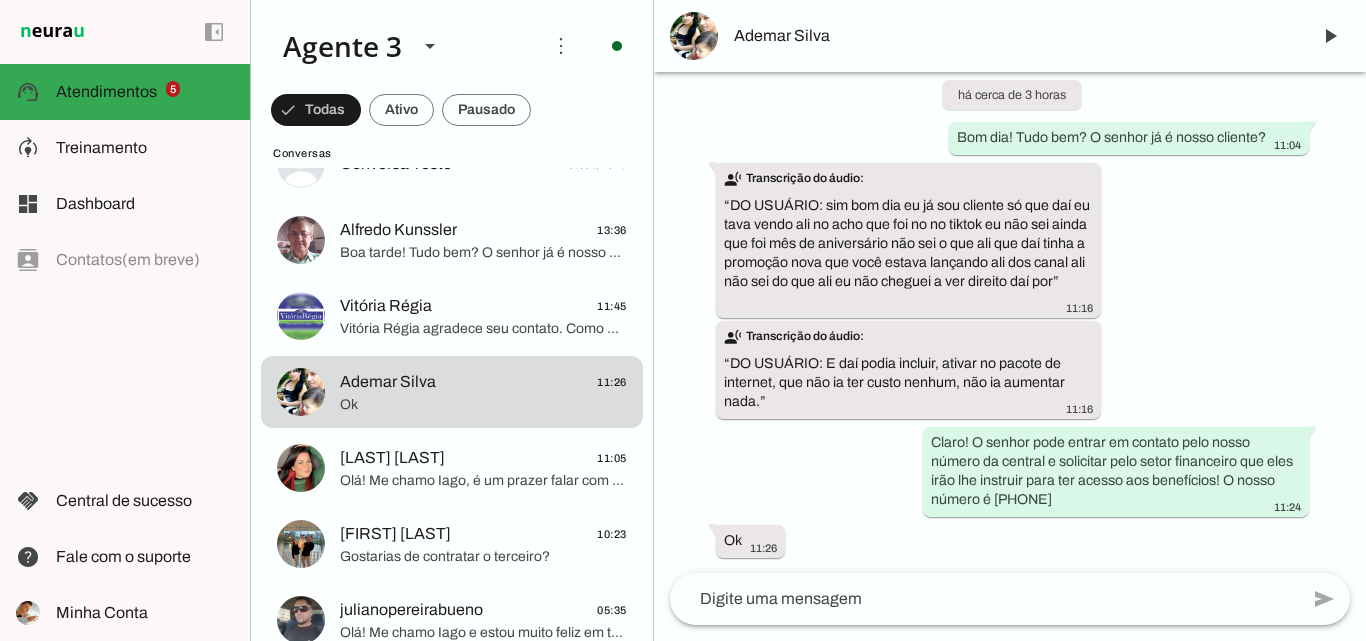 click on "Ademar Silva" at bounding box center [1010, 36] 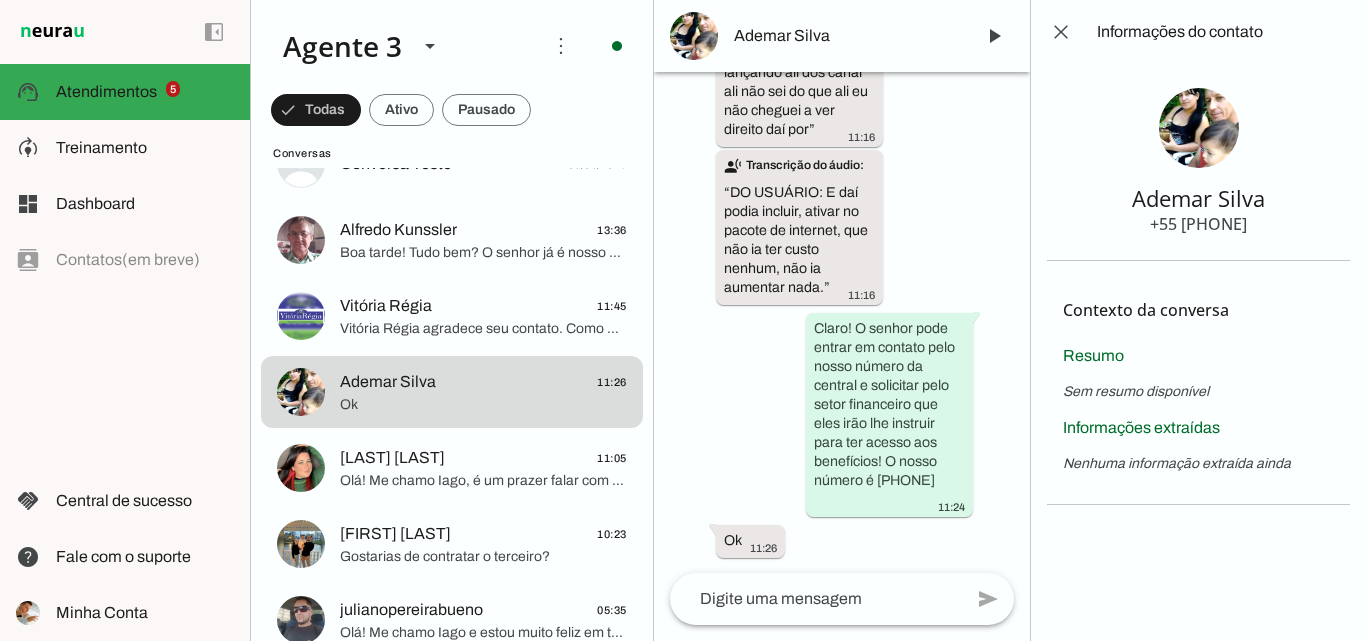 type 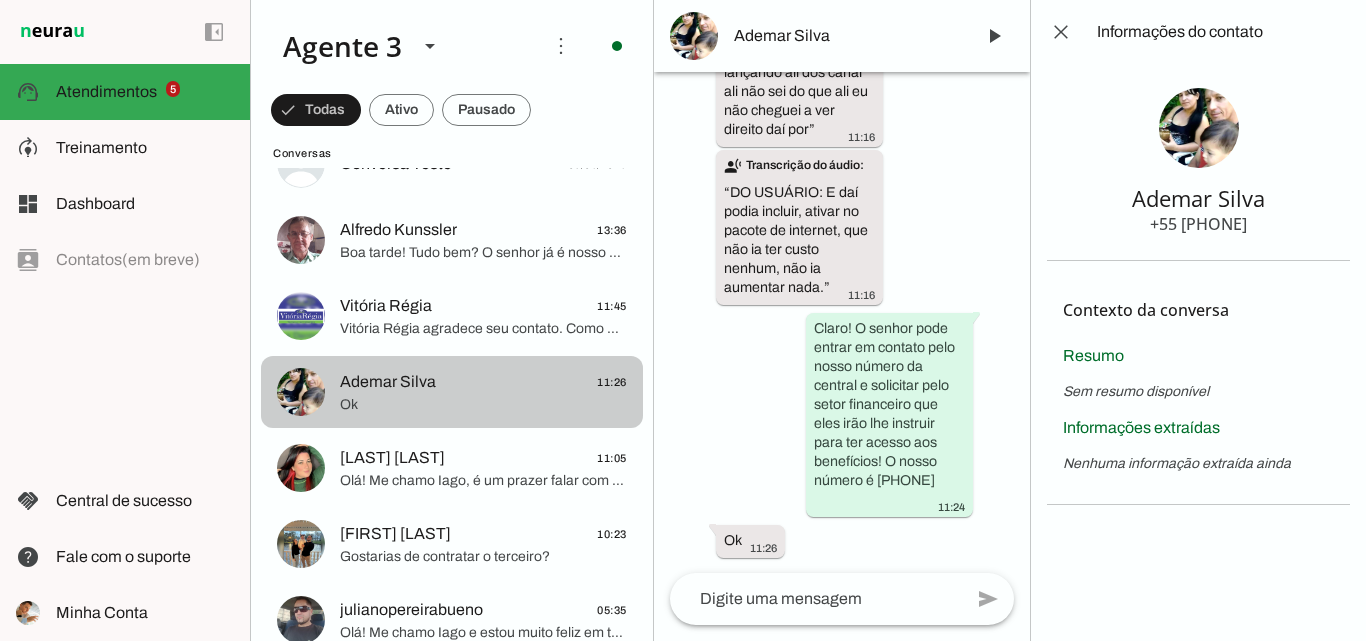 click on "[FIRST] [LAST]
[TIME]" 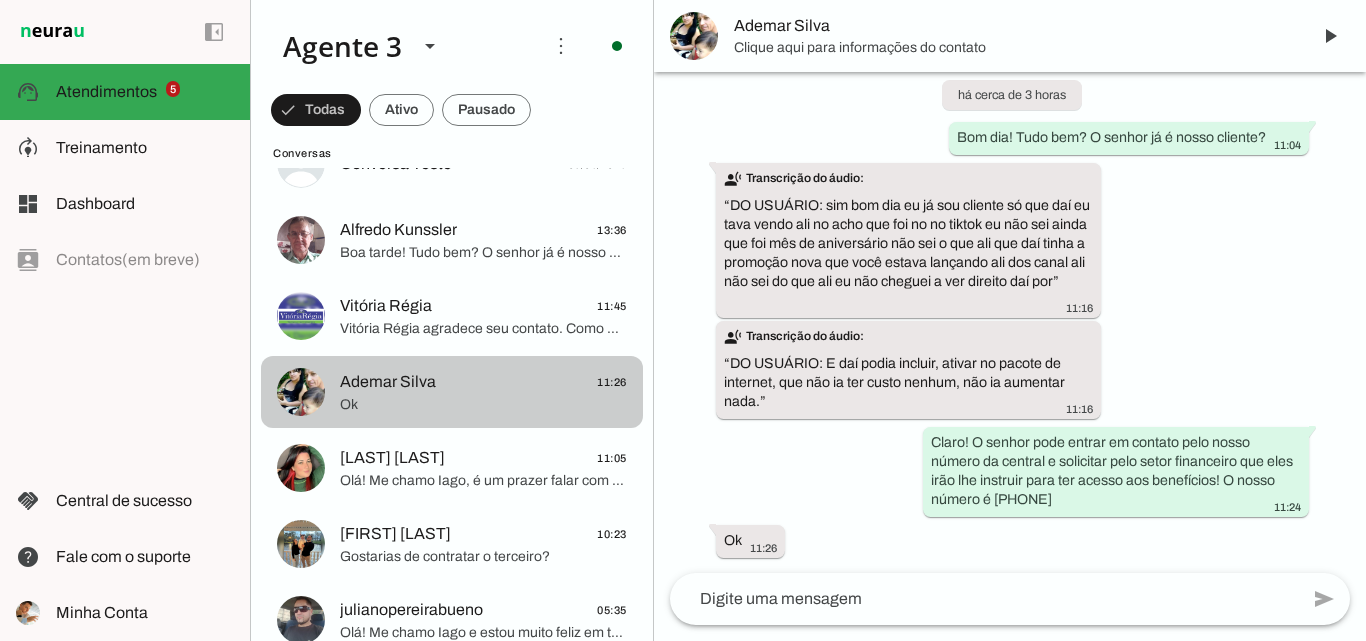 scroll, scrollTop: 1261, scrollLeft: 0, axis: vertical 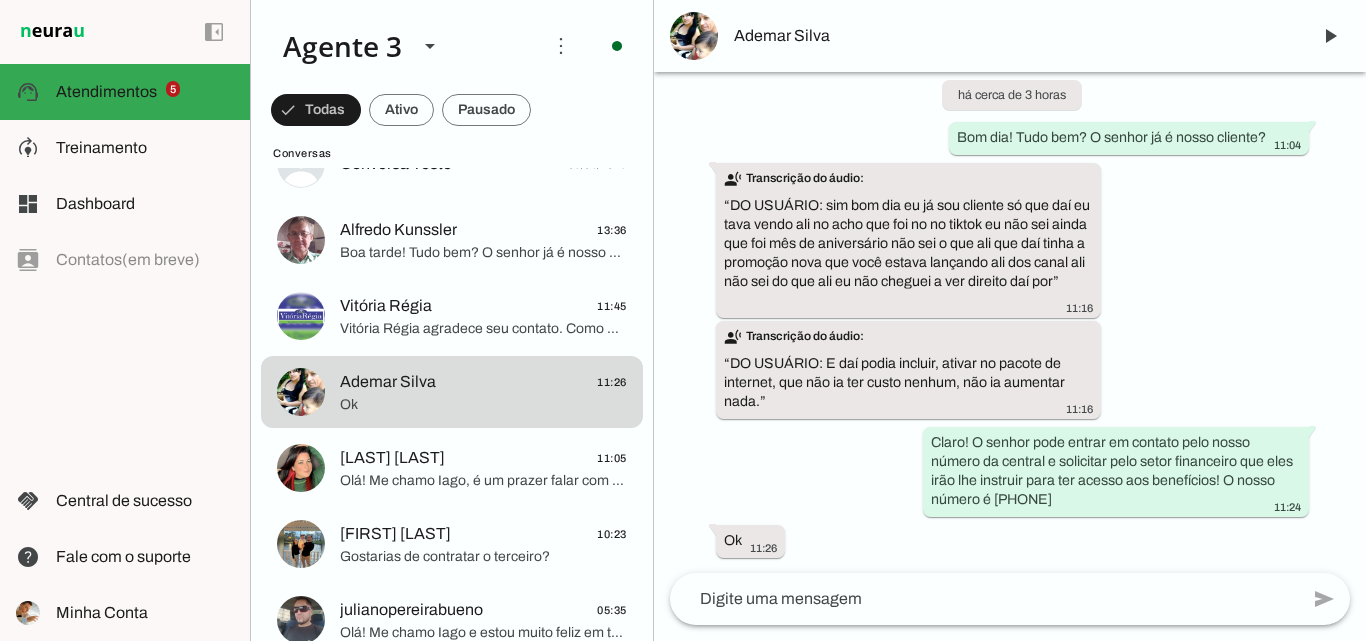 click on "Ademar Silva" at bounding box center [1010, 36] 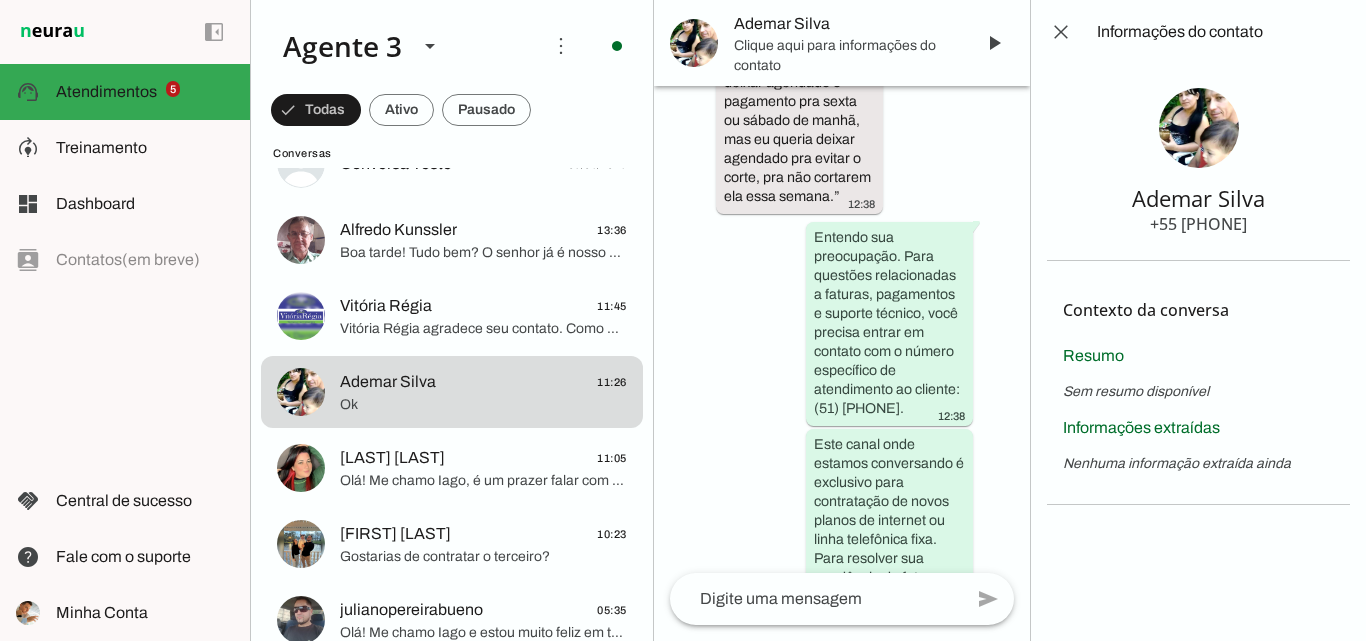 scroll, scrollTop: 2838, scrollLeft: 0, axis: vertical 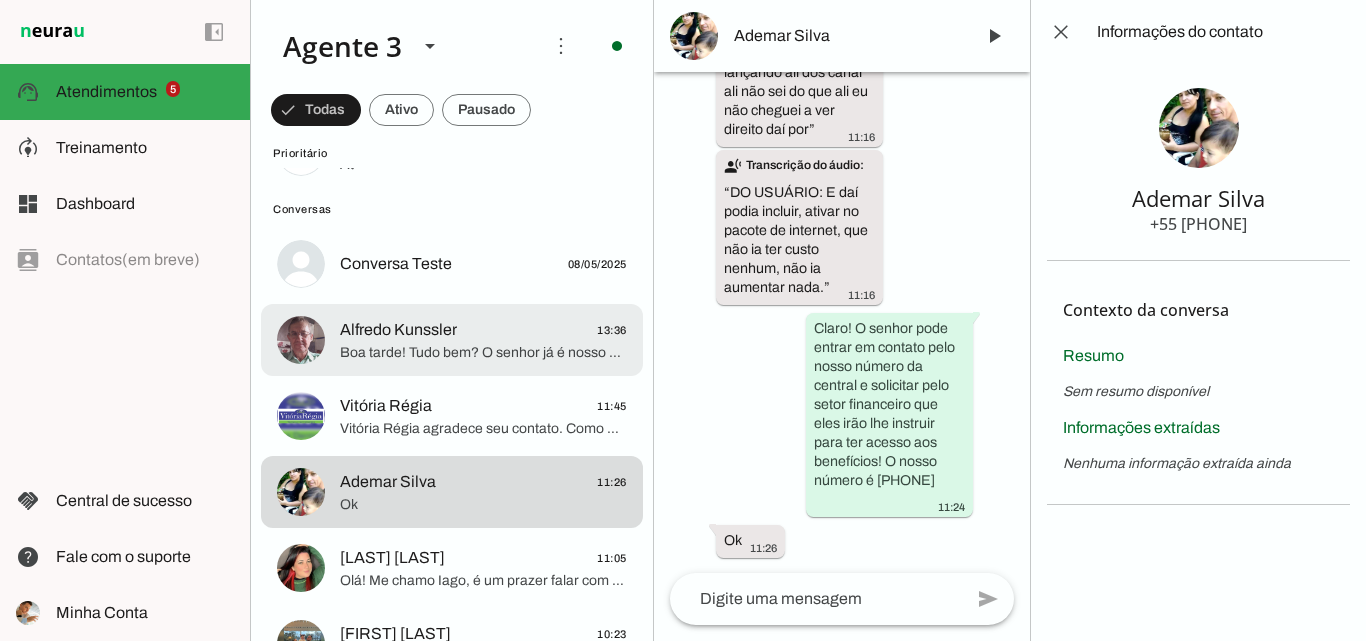 click on "Boa tarde! Tudo bem? O senhor já é nosso cliente?" 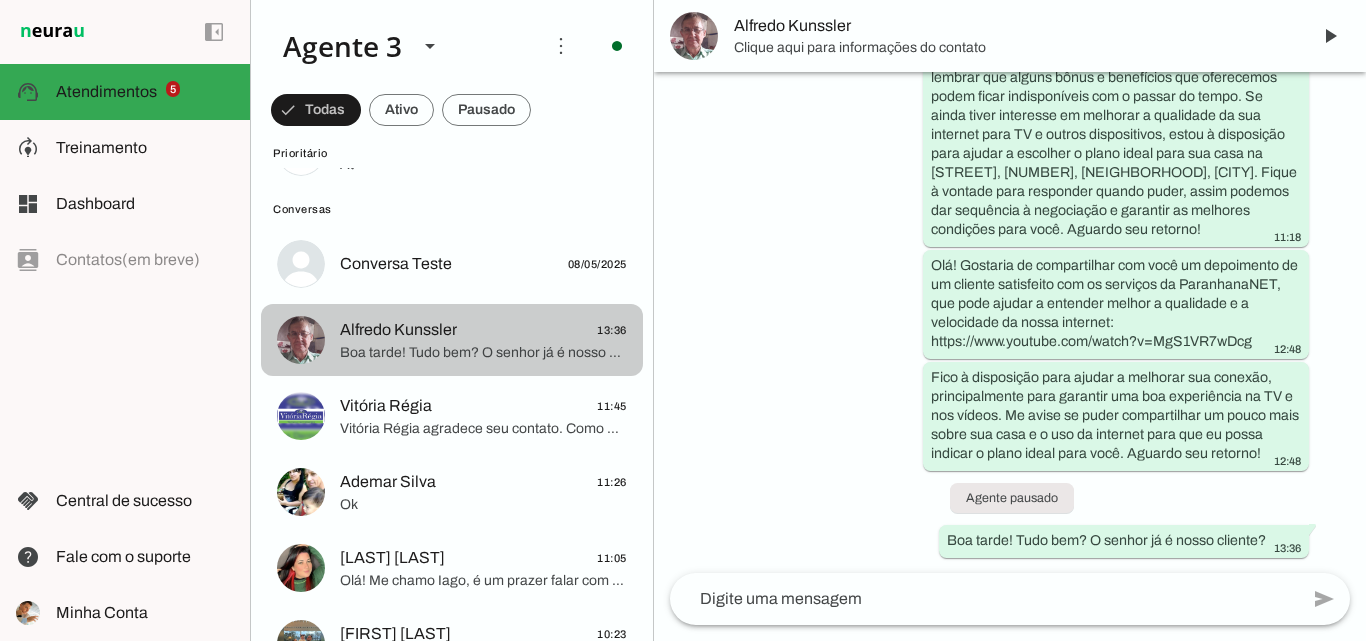 scroll, scrollTop: 1990, scrollLeft: 0, axis: vertical 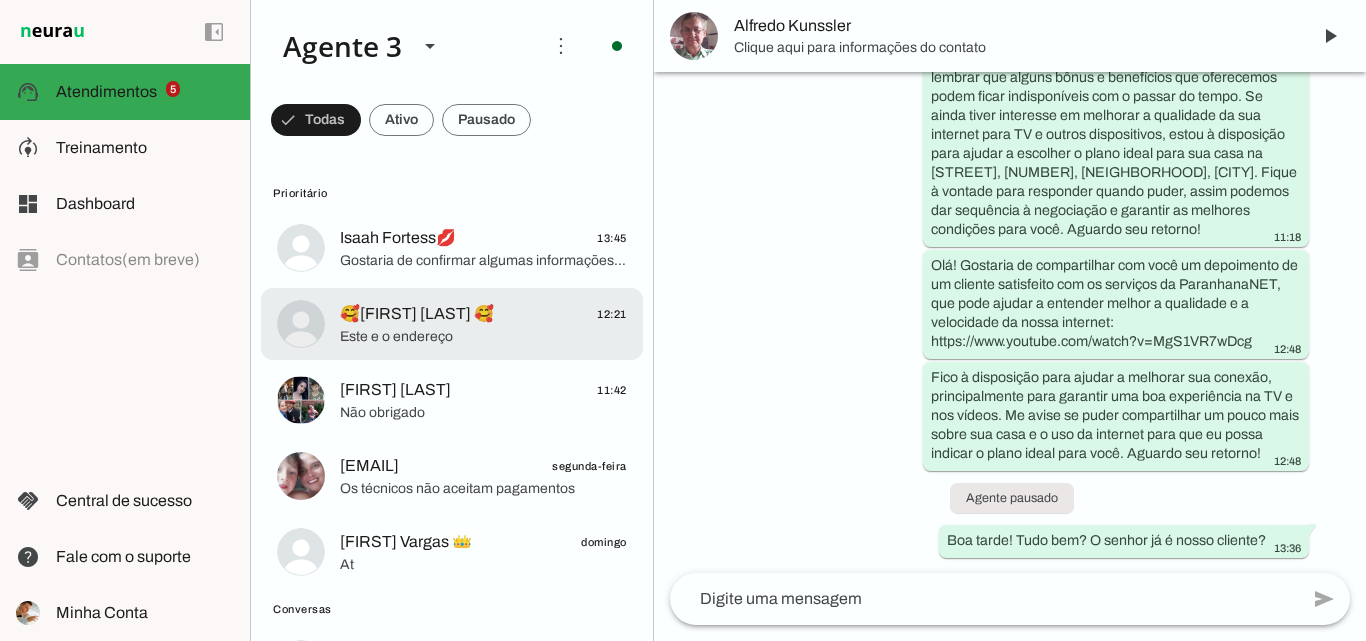 click on "Este e o endereço" 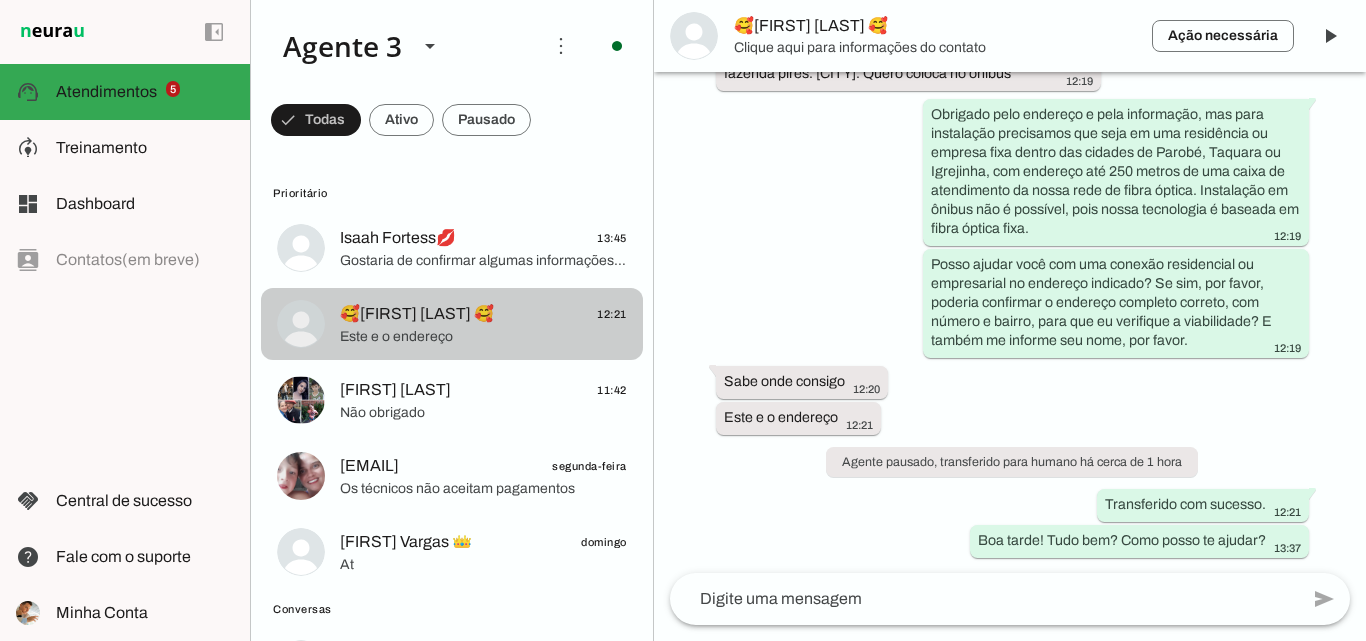 scroll, scrollTop: 526, scrollLeft: 0, axis: vertical 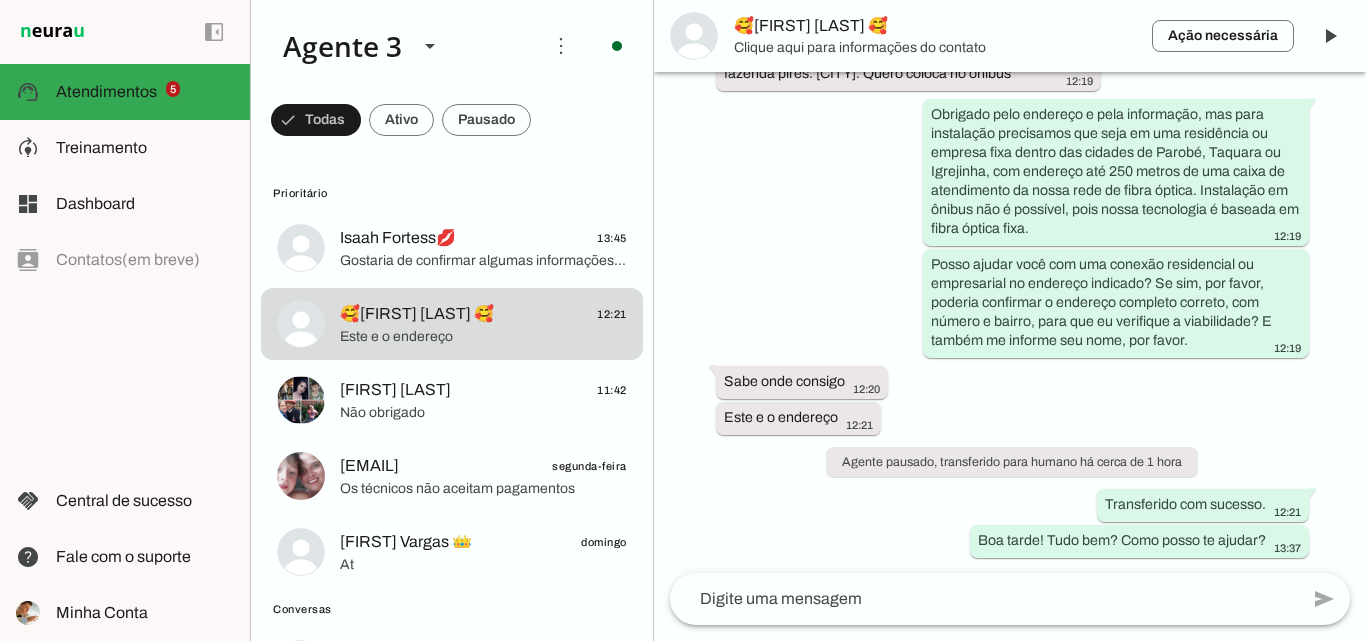 click on "🥰[FIRST] [LAST] 🥰" at bounding box center (935, 26) 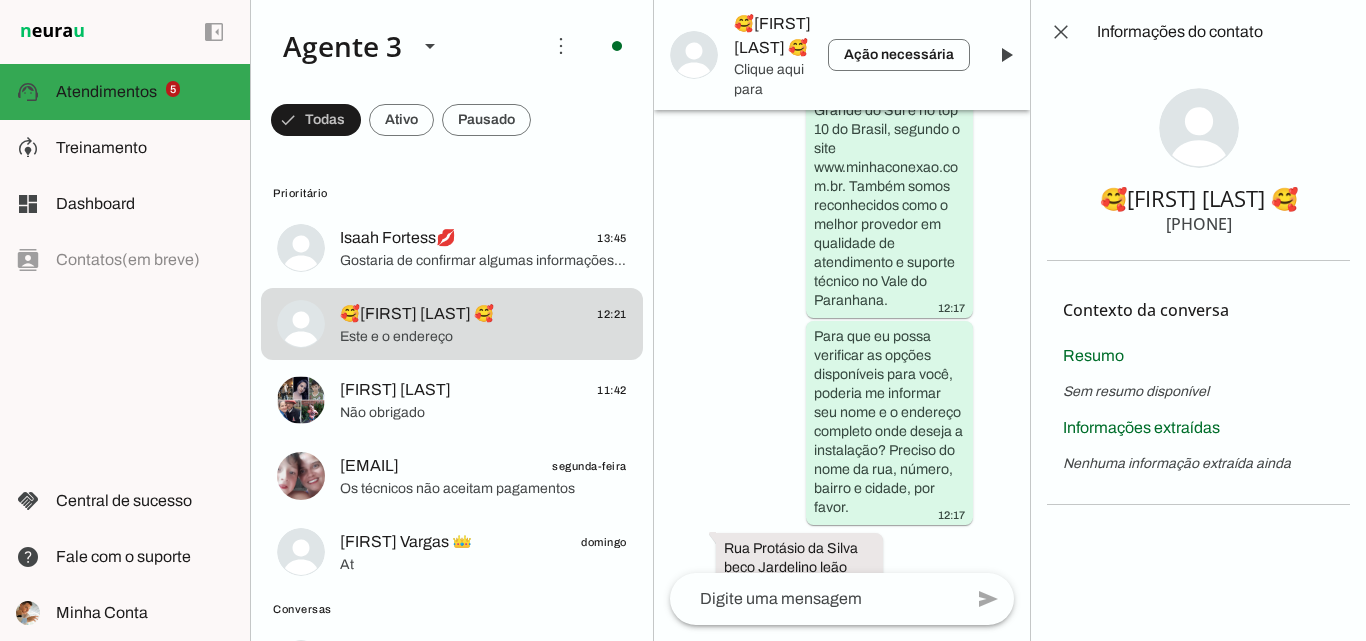 scroll, scrollTop: 1574, scrollLeft: 0, axis: vertical 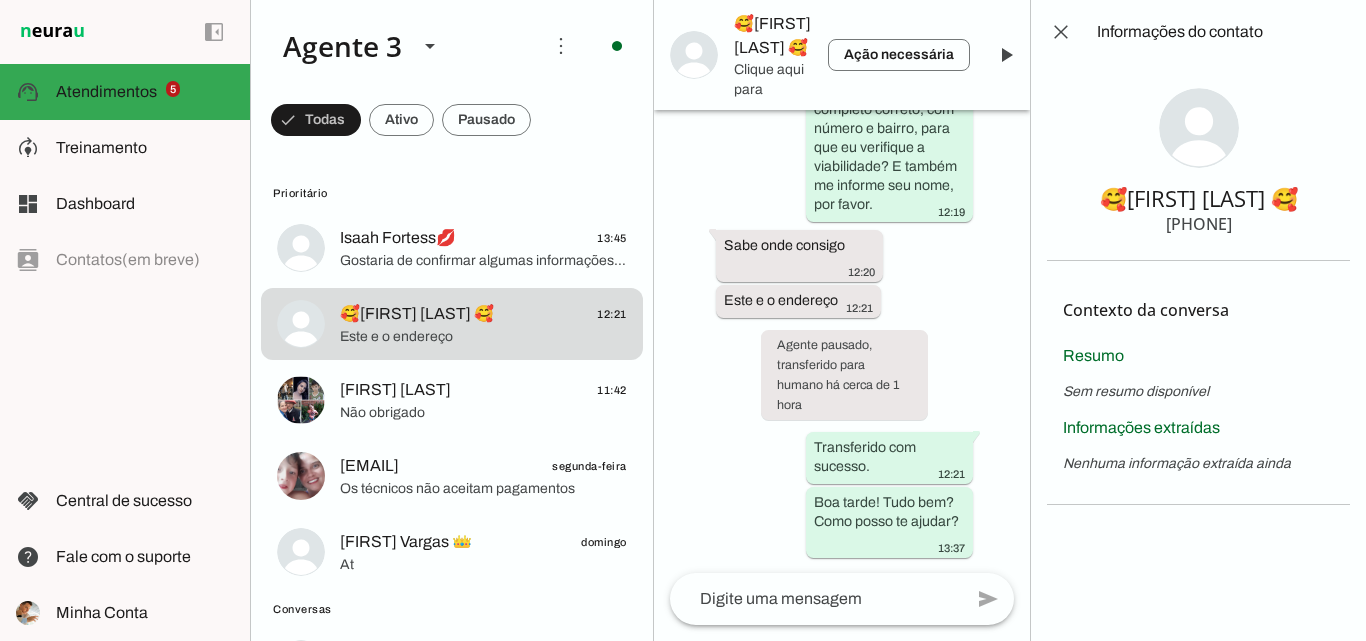 drag, startPoint x: 1165, startPoint y: 219, endPoint x: 1268, endPoint y: 228, distance: 103.392456 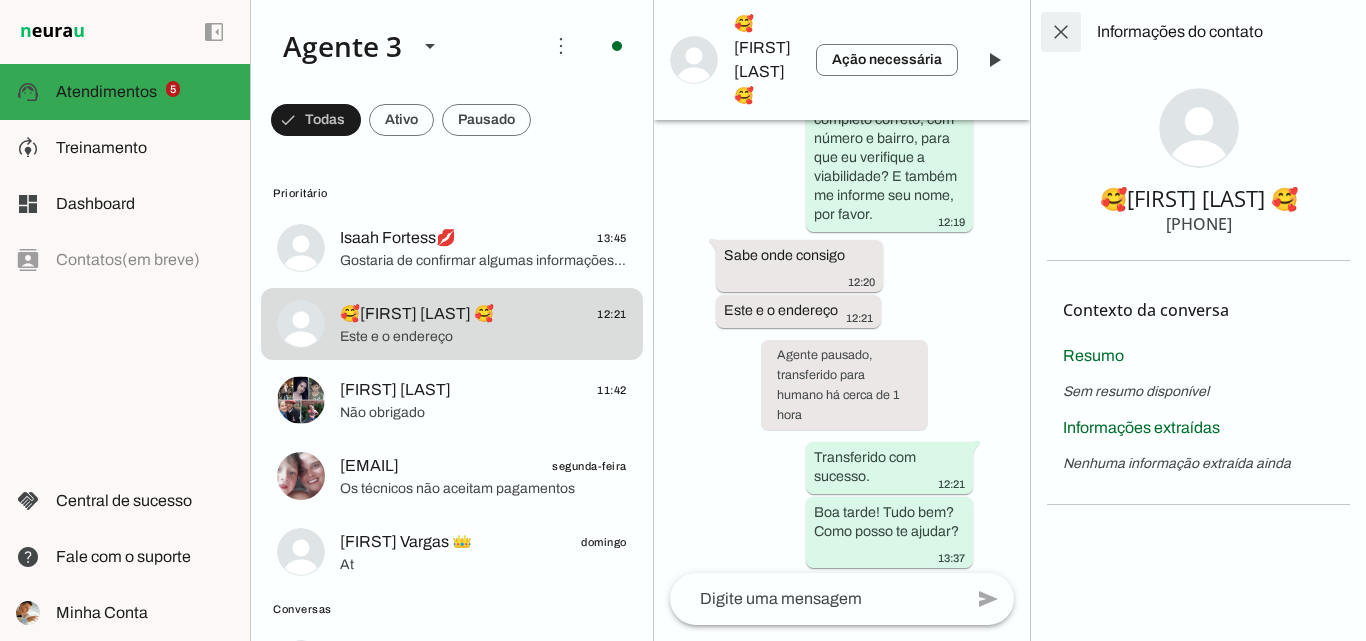 click at bounding box center [1061, 32] 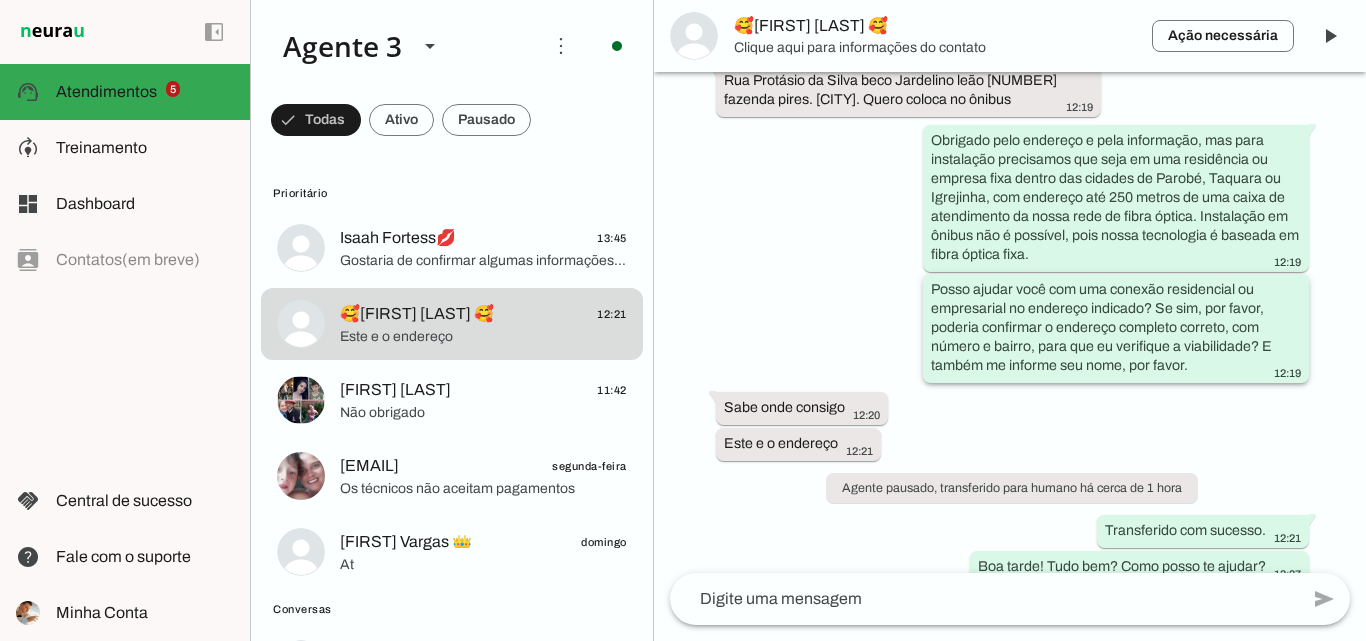 scroll, scrollTop: 526, scrollLeft: 0, axis: vertical 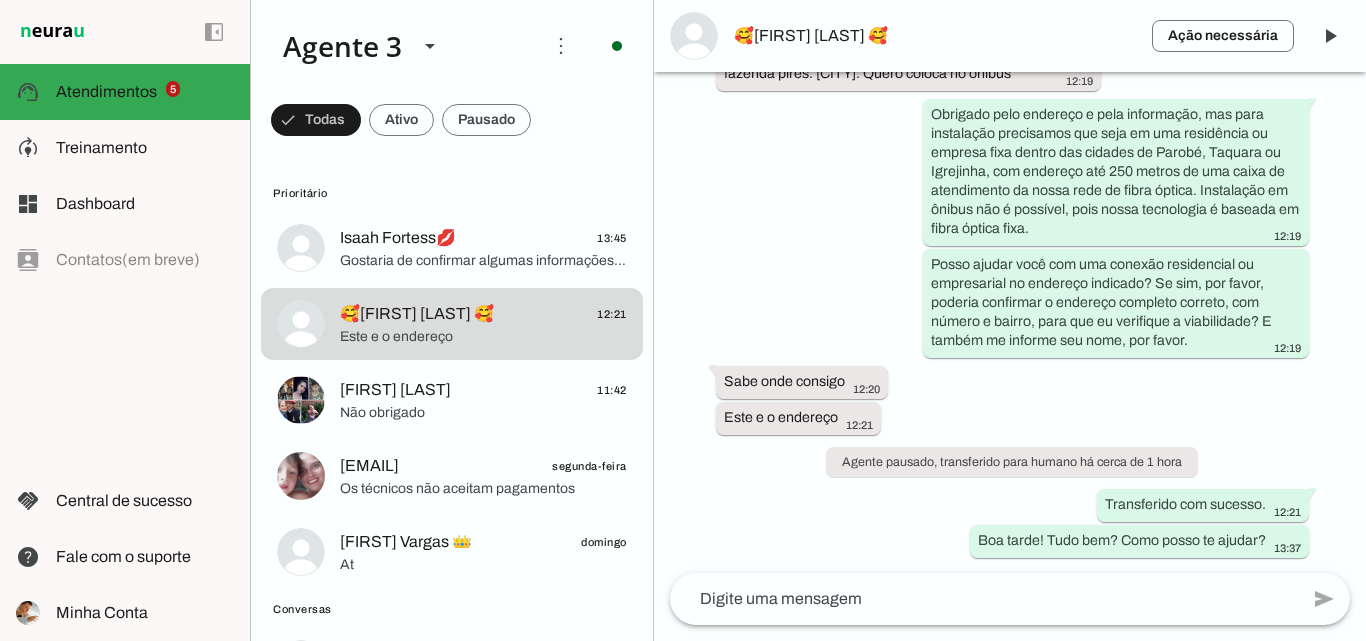 click on "🥰[FIRST] [LAST] 🥰" at bounding box center (935, 36) 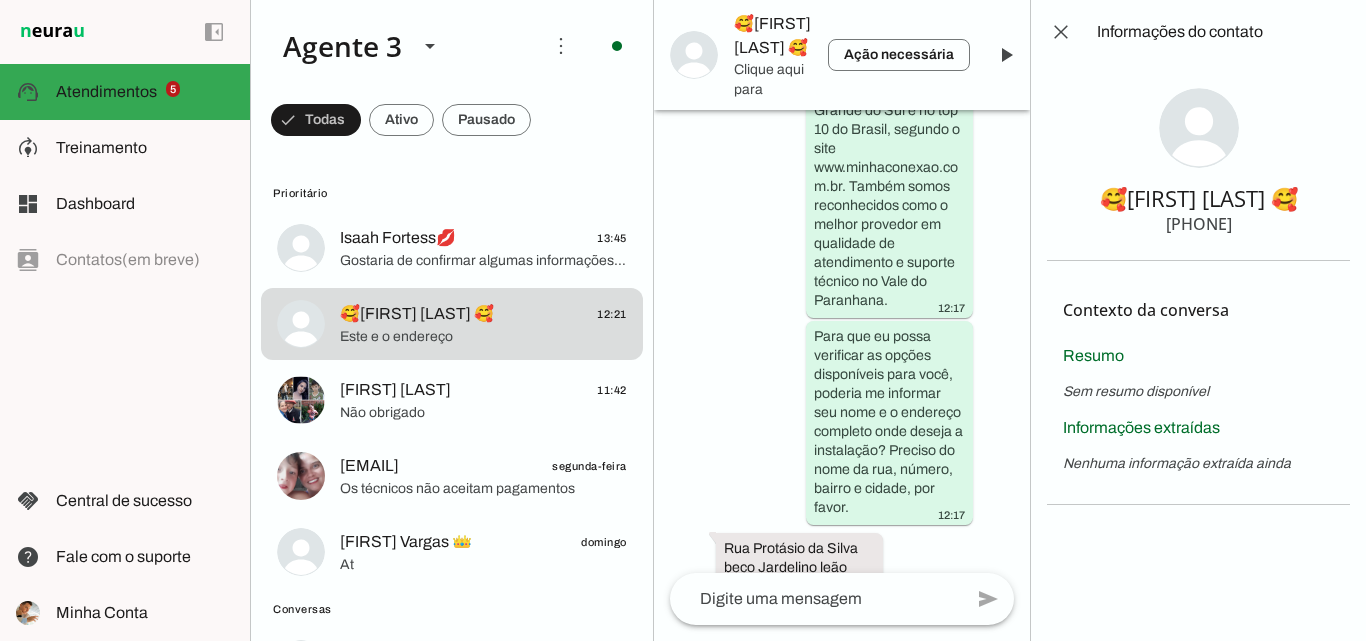 scroll, scrollTop: 1574, scrollLeft: 0, axis: vertical 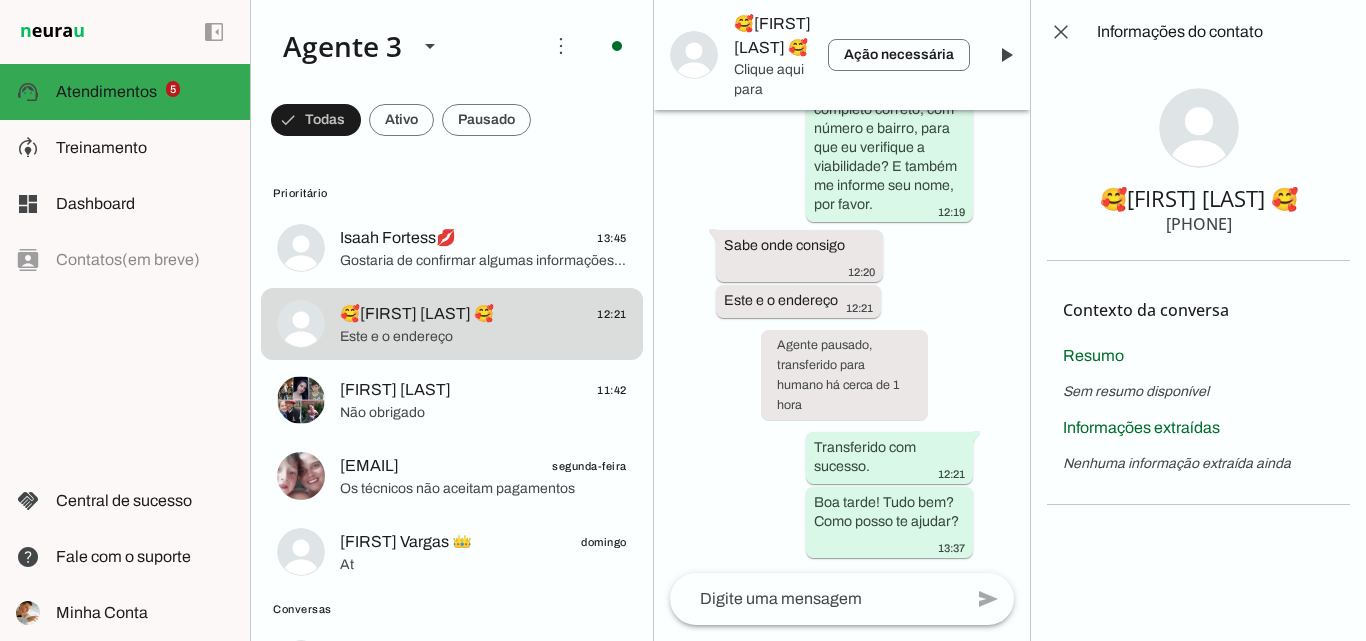 drag, startPoint x: 1172, startPoint y: 223, endPoint x: 1265, endPoint y: 224, distance: 93.00538 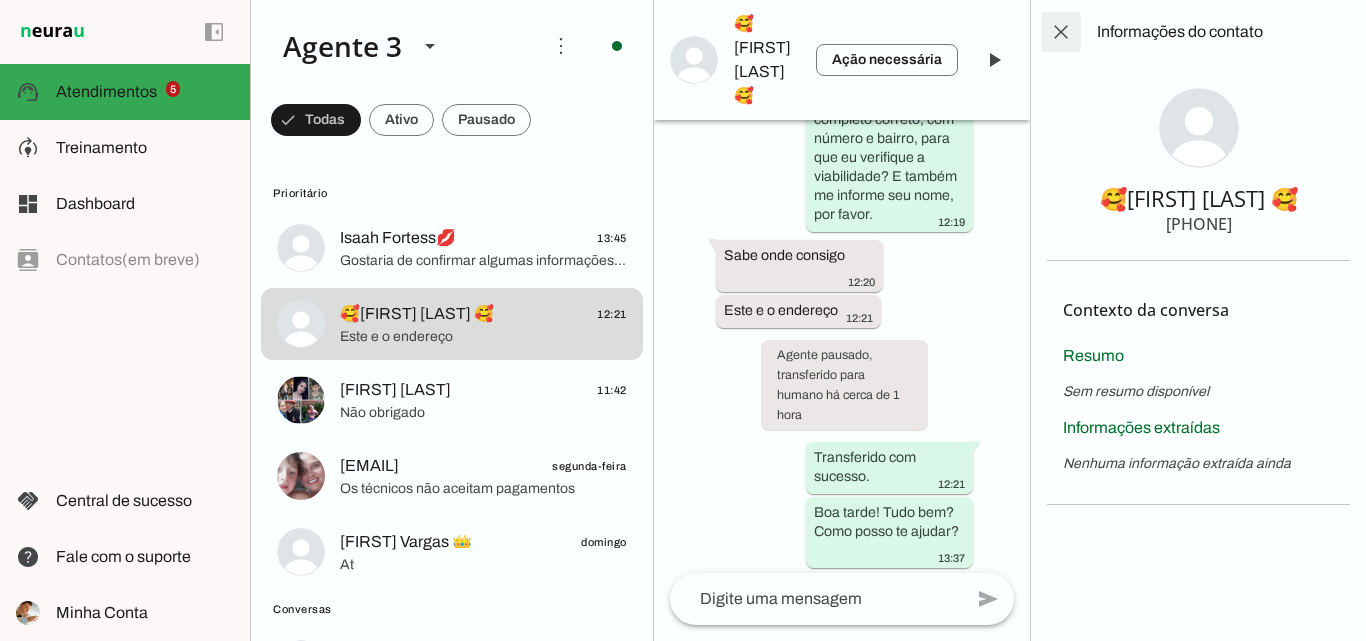click at bounding box center (1061, 32) 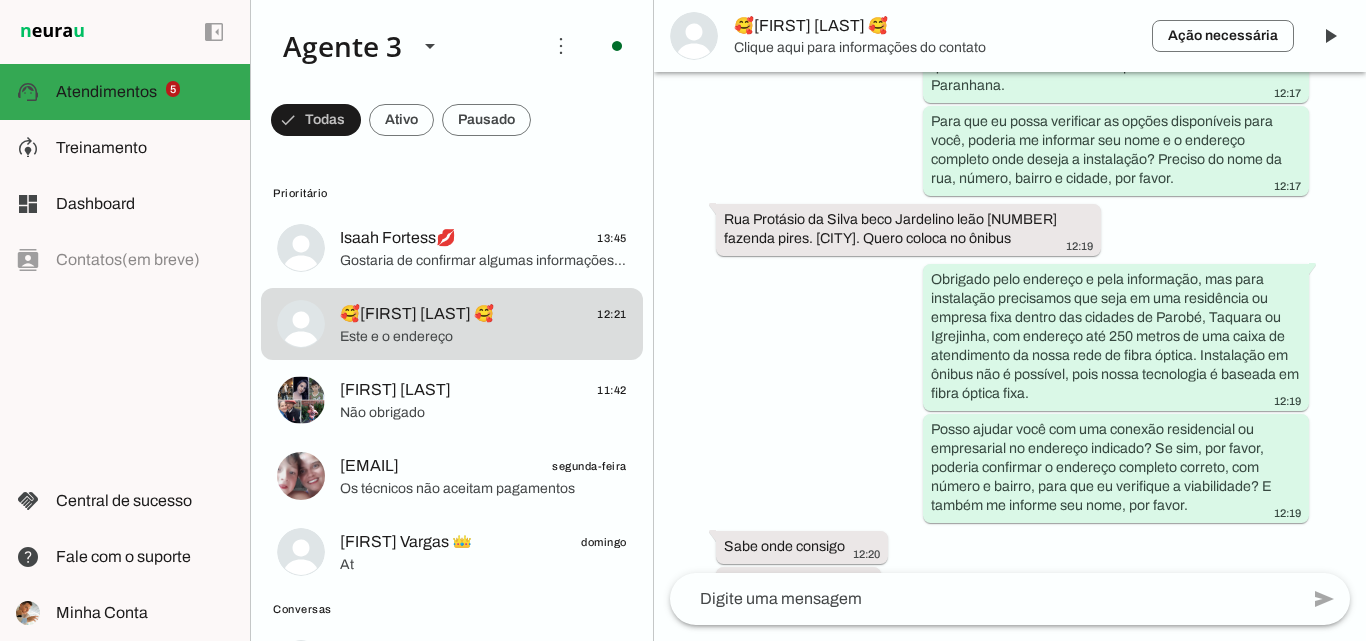 scroll, scrollTop: 326, scrollLeft: 0, axis: vertical 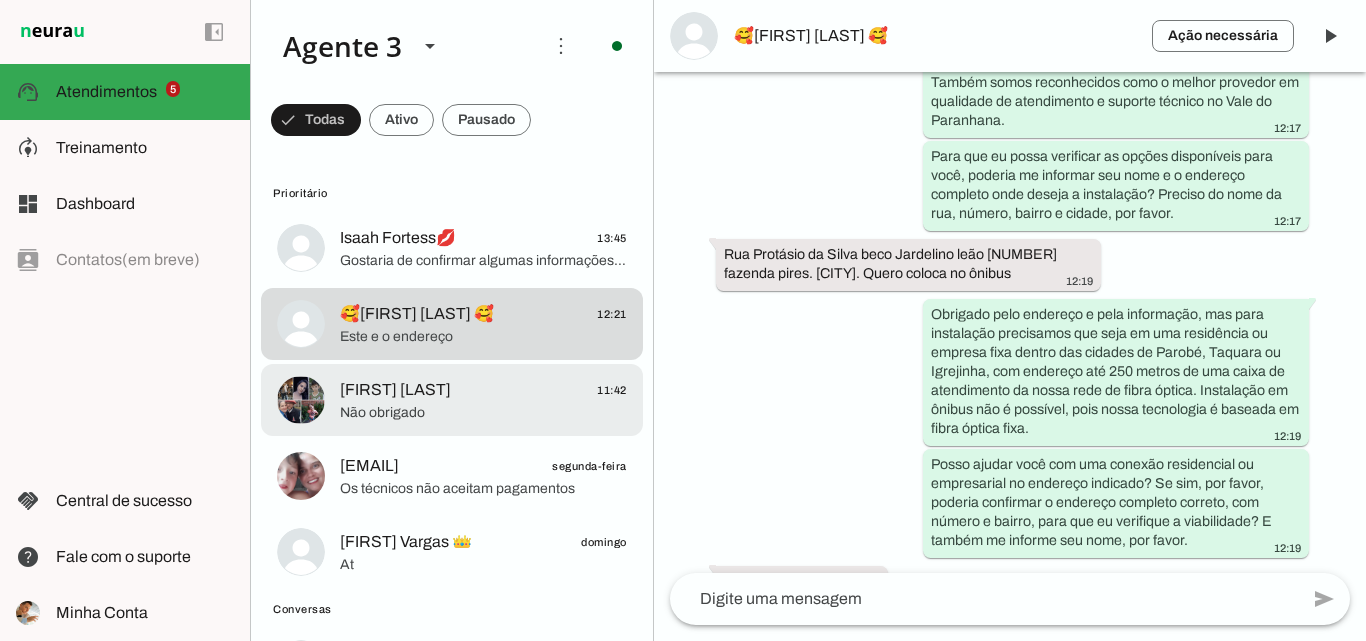 click on "Não obrigado" 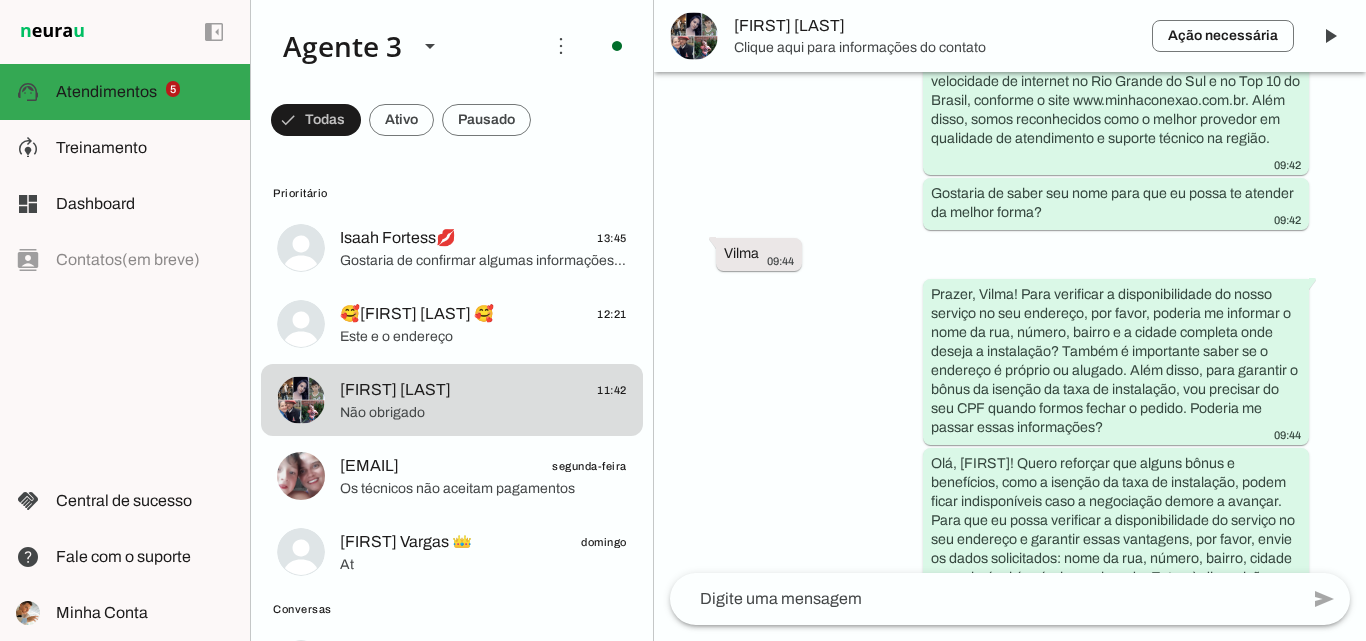 scroll, scrollTop: 215, scrollLeft: 0, axis: vertical 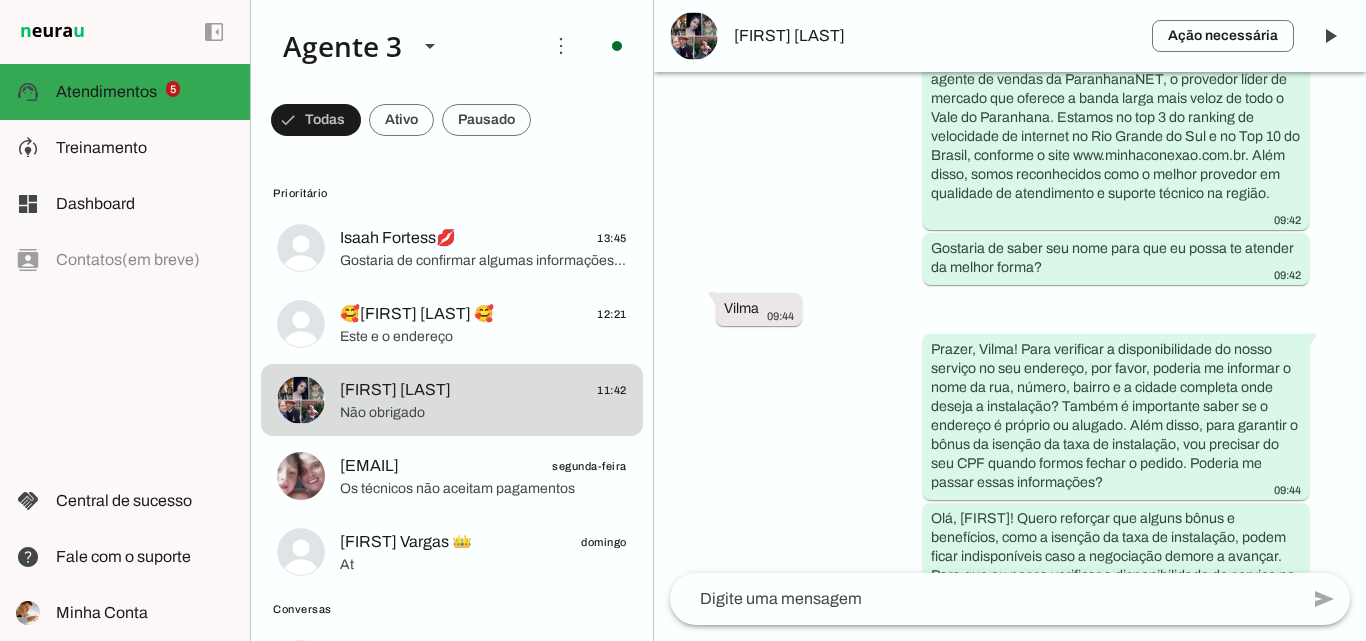 click on "[FIRST] [LAST]" at bounding box center (935, 36) 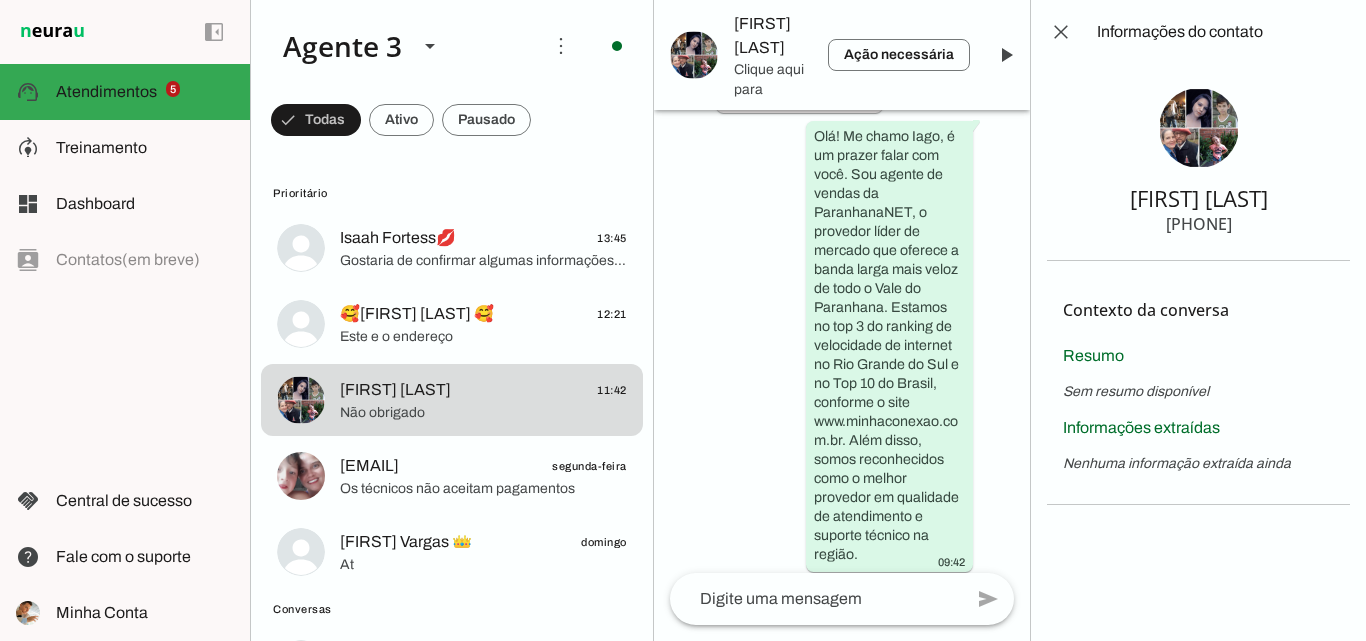scroll, scrollTop: 2175, scrollLeft: 0, axis: vertical 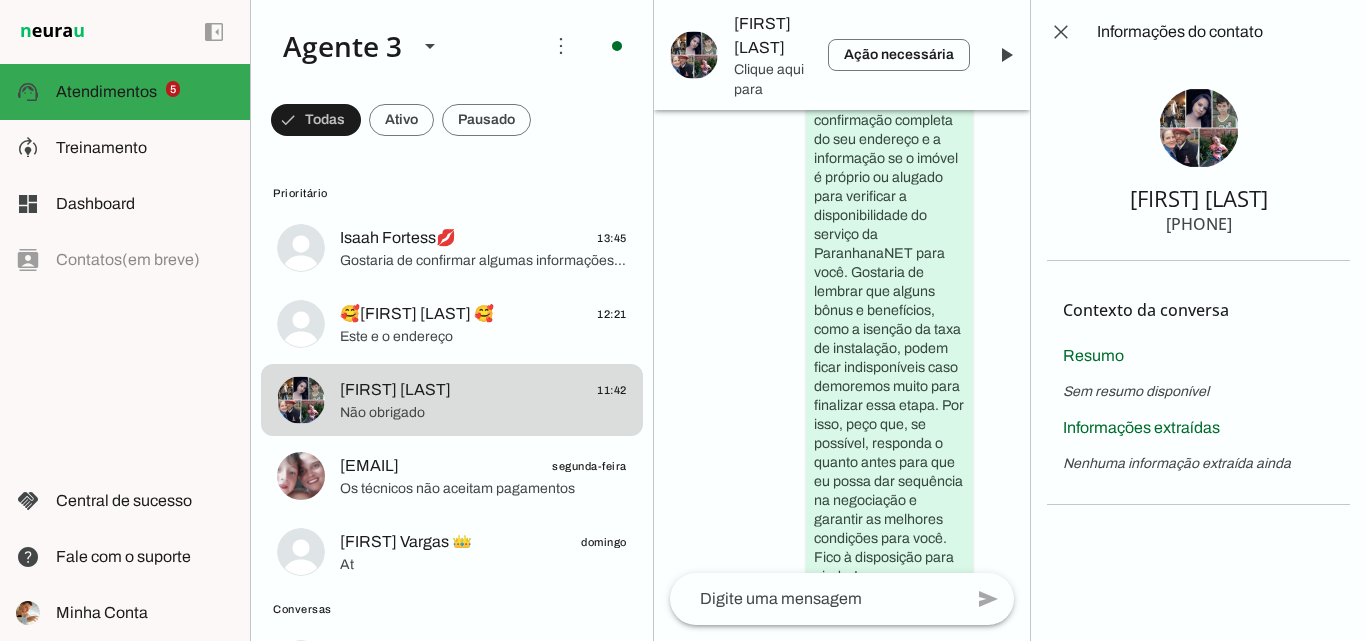drag, startPoint x: 1170, startPoint y: 227, endPoint x: 1268, endPoint y: 223, distance: 98.0816 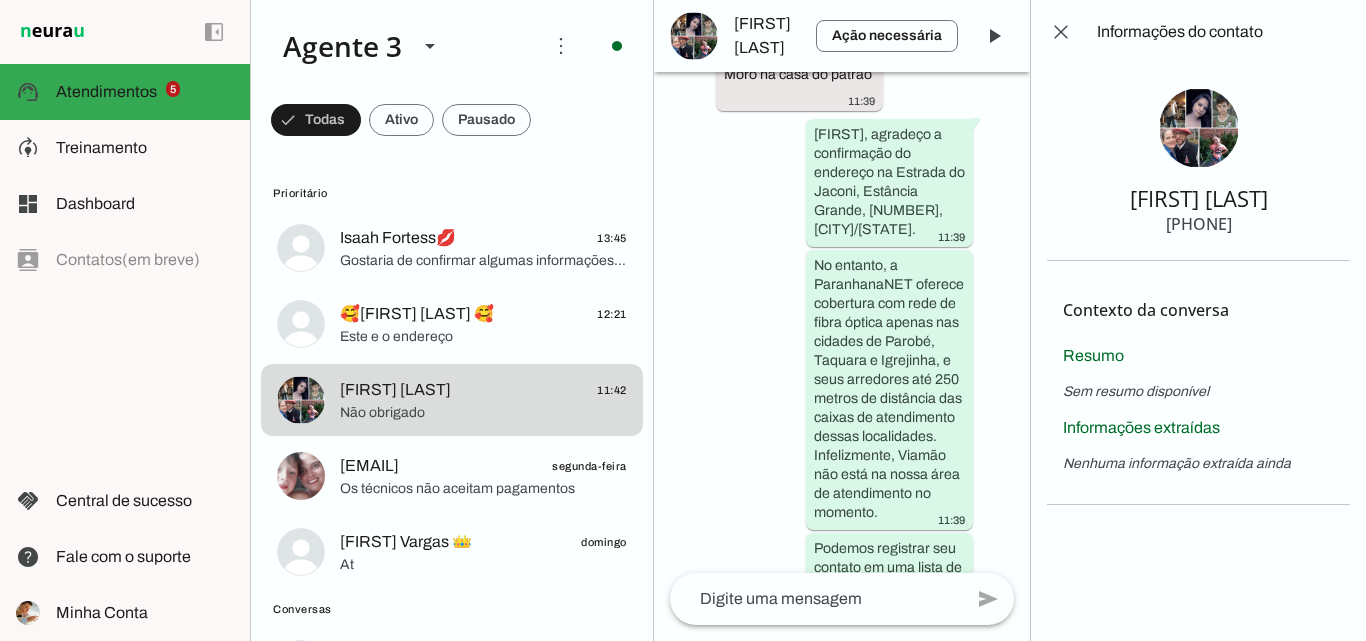 scroll, scrollTop: 2947, scrollLeft: 0, axis: vertical 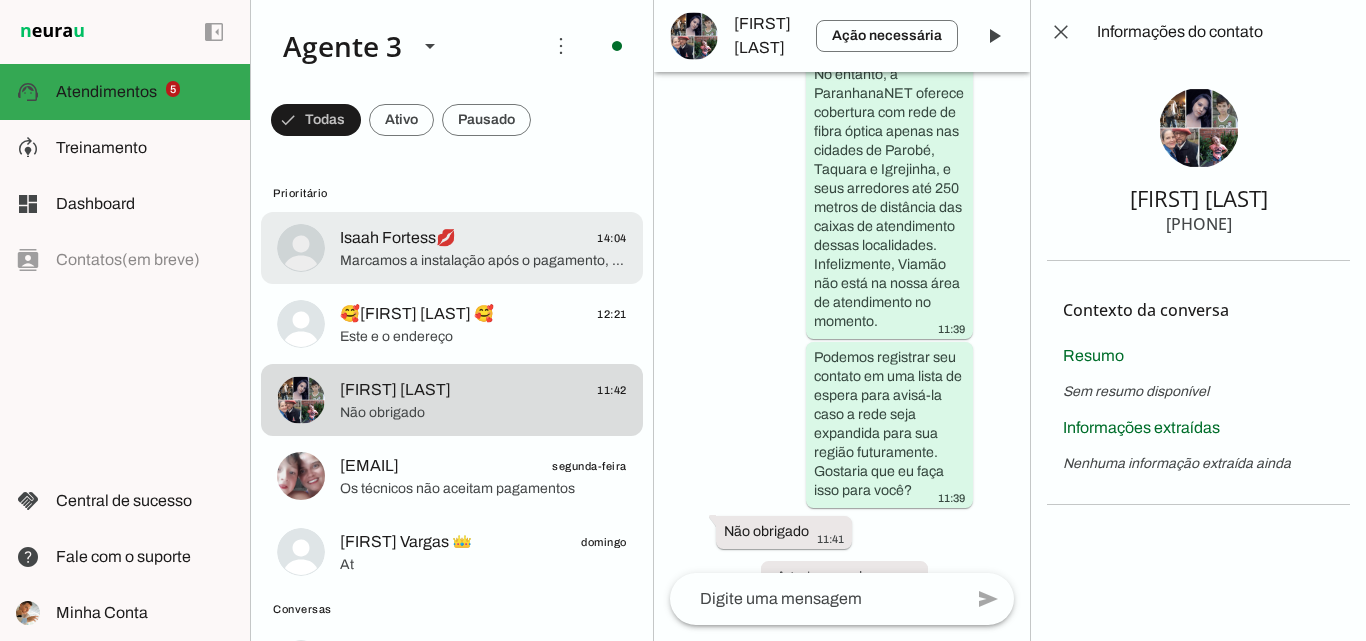 drag, startPoint x: 516, startPoint y: 256, endPoint x: 806, endPoint y: 36, distance: 364.0055 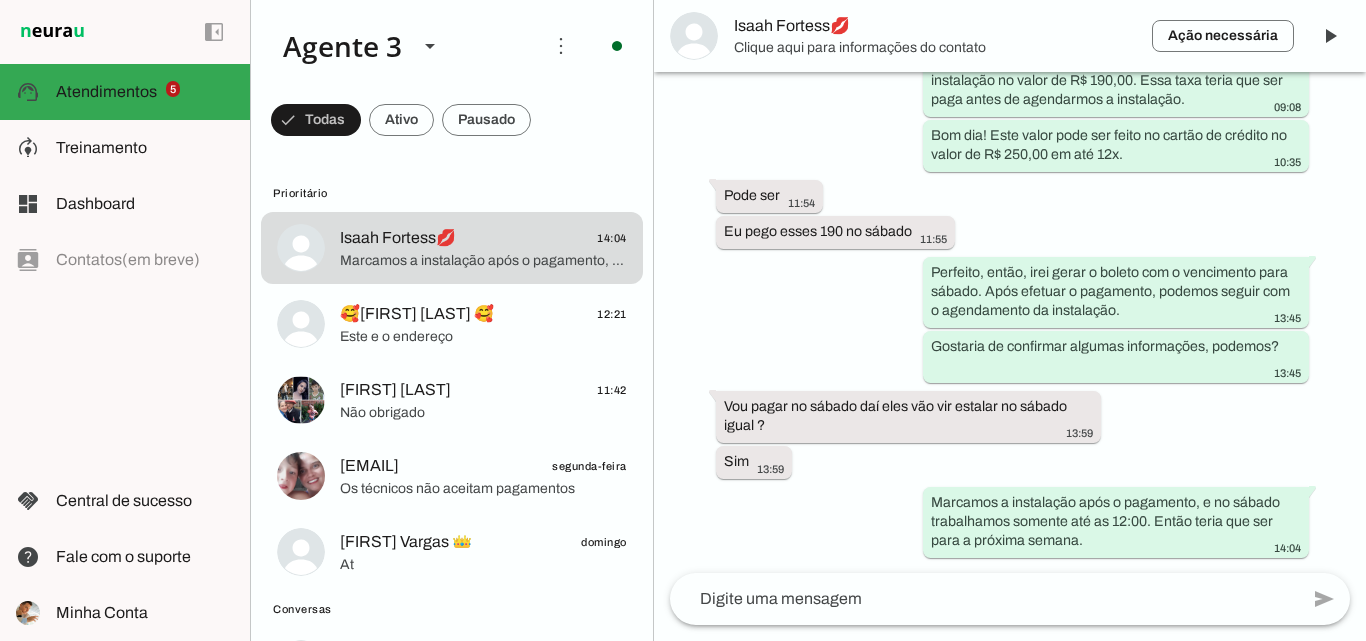 click on "Isaah Fortess💋" at bounding box center (935, 26) 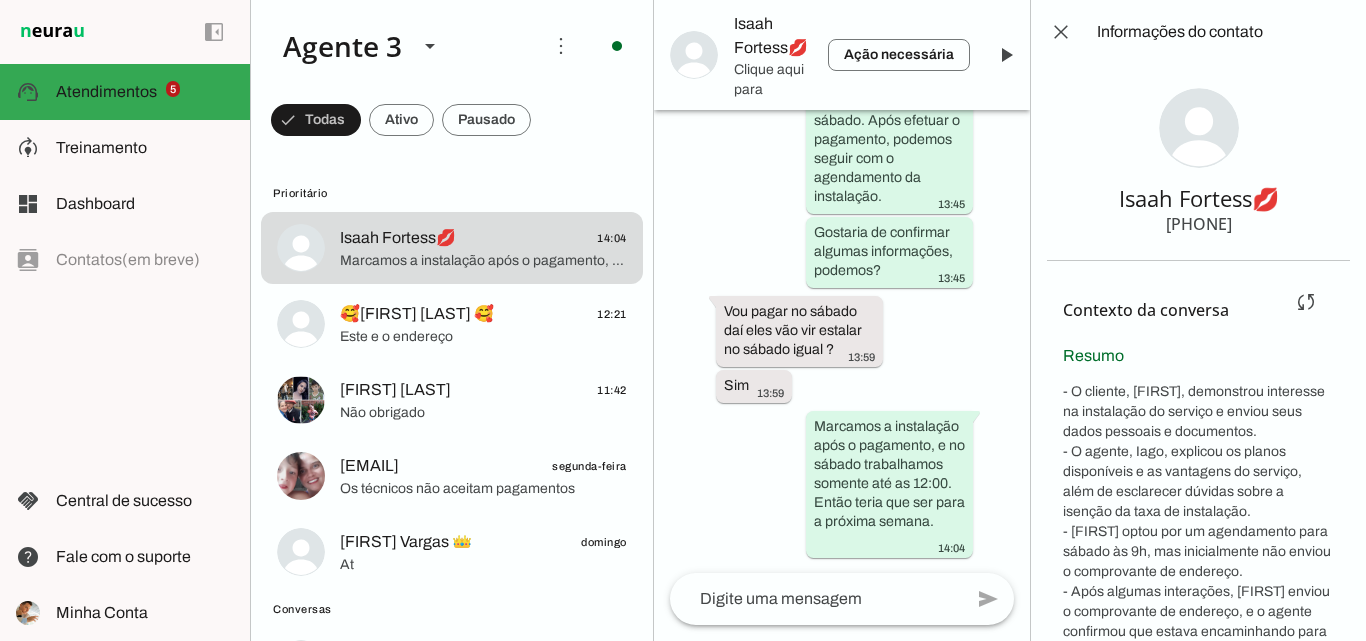 scroll, scrollTop: 15268, scrollLeft: 0, axis: vertical 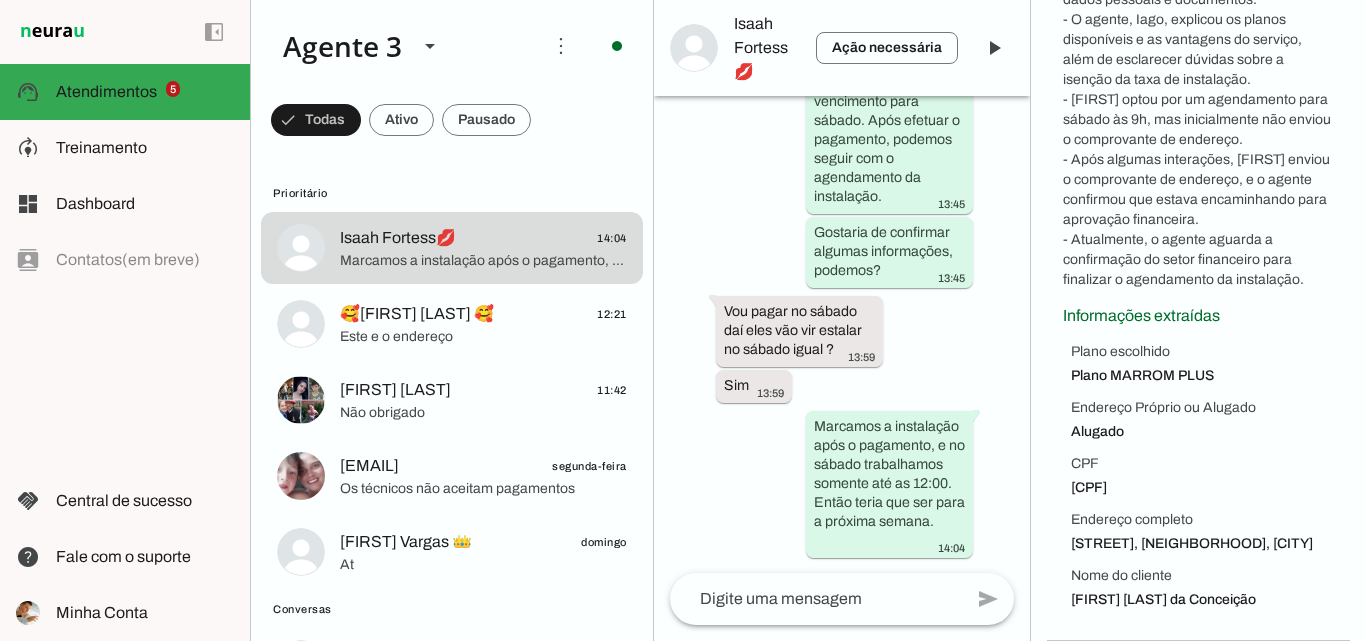 drag, startPoint x: 1067, startPoint y: 327, endPoint x: 1267, endPoint y: 601, distance: 339.22855 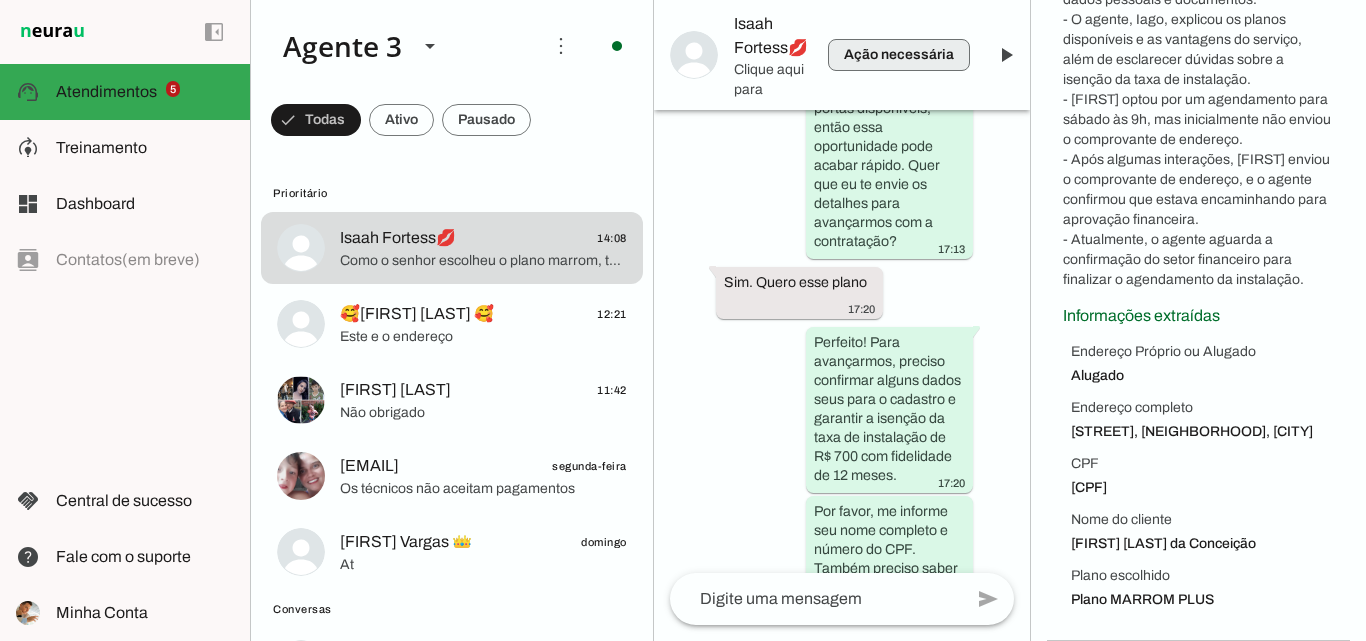 scroll, scrollTop: 5318, scrollLeft: 0, axis: vertical 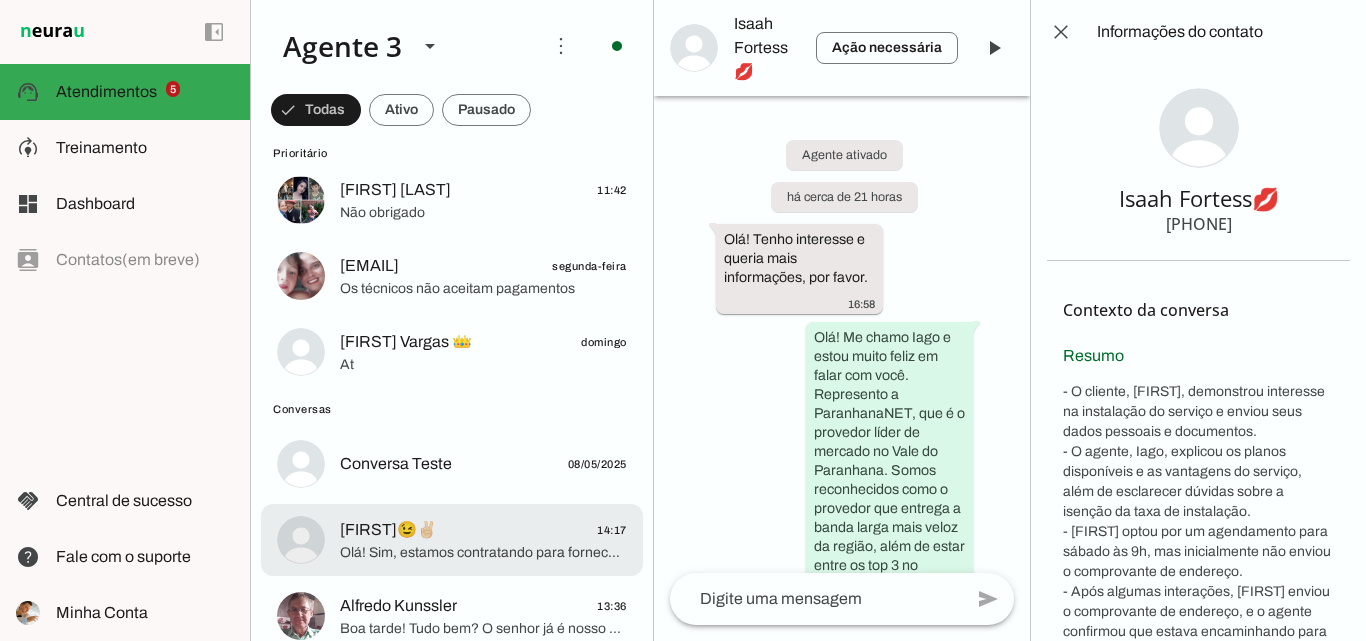 click on "[FIRST]😉✌🏻
14:17" 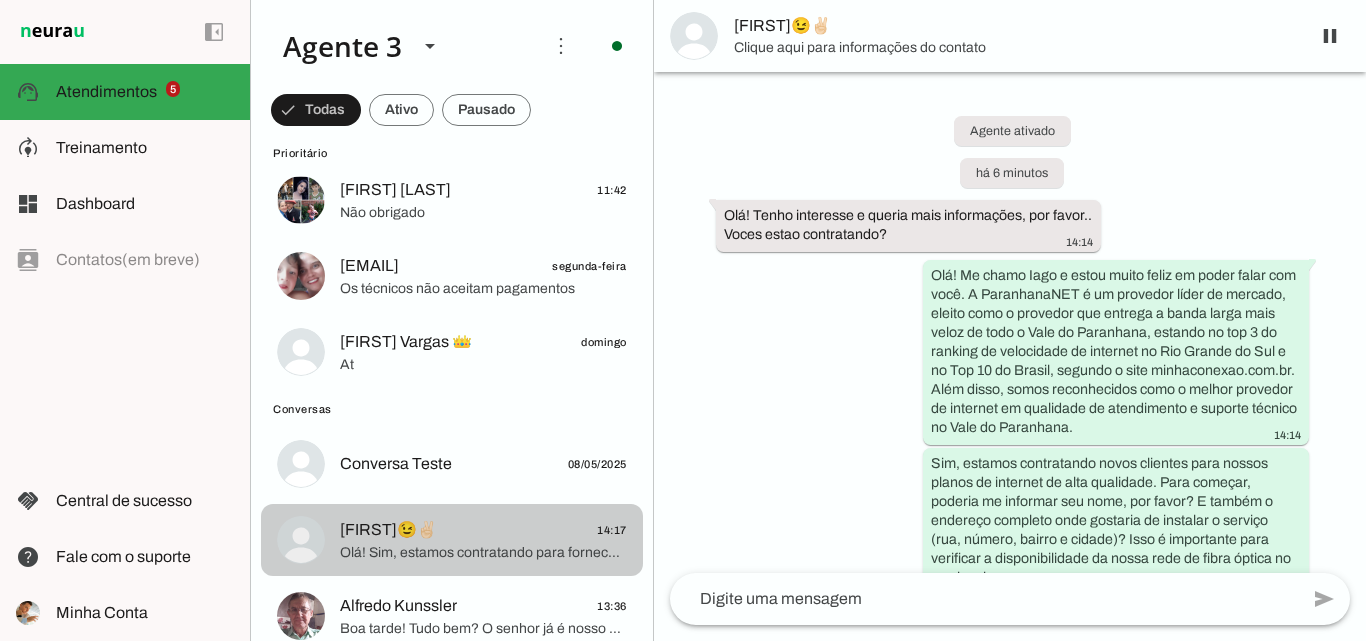 scroll, scrollTop: 326, scrollLeft: 0, axis: vertical 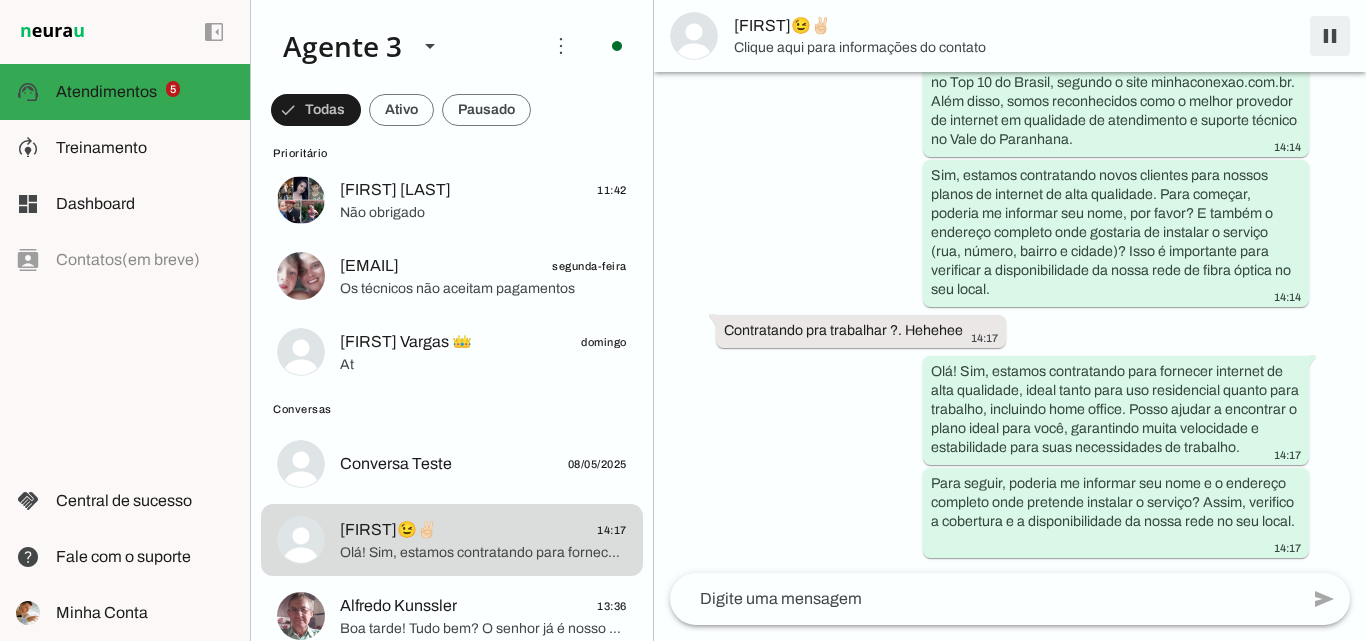 click at bounding box center (1330, 36) 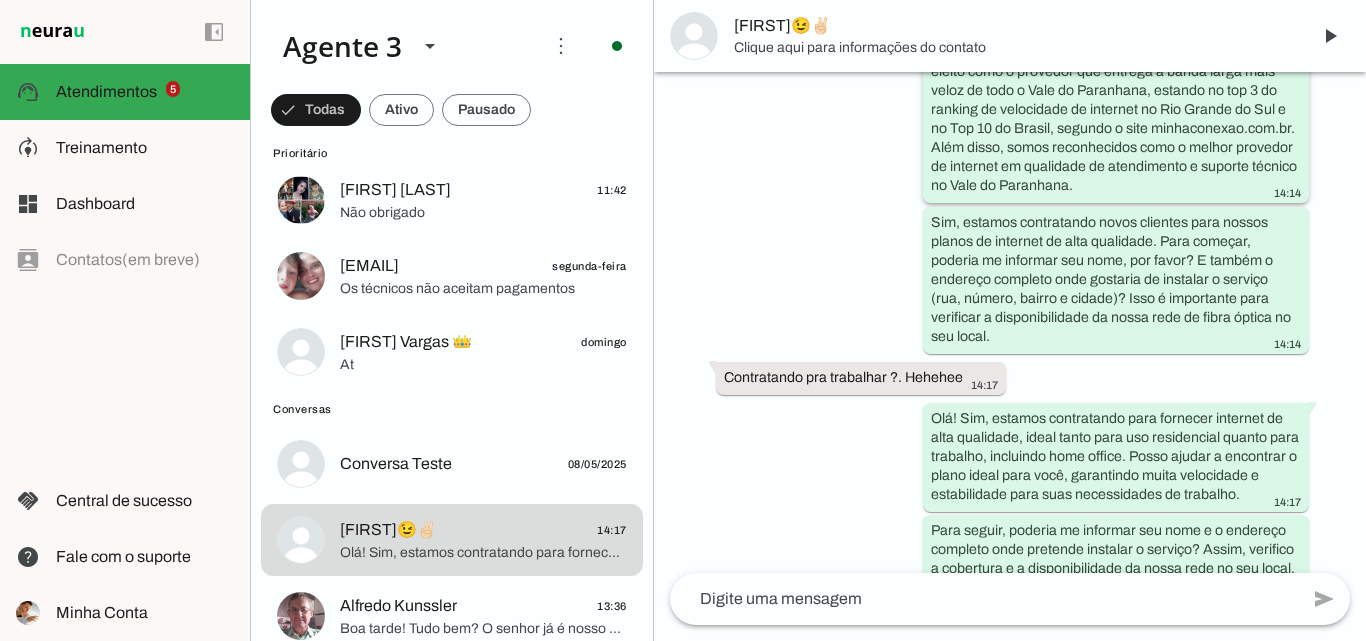 scroll, scrollTop: 373, scrollLeft: 0, axis: vertical 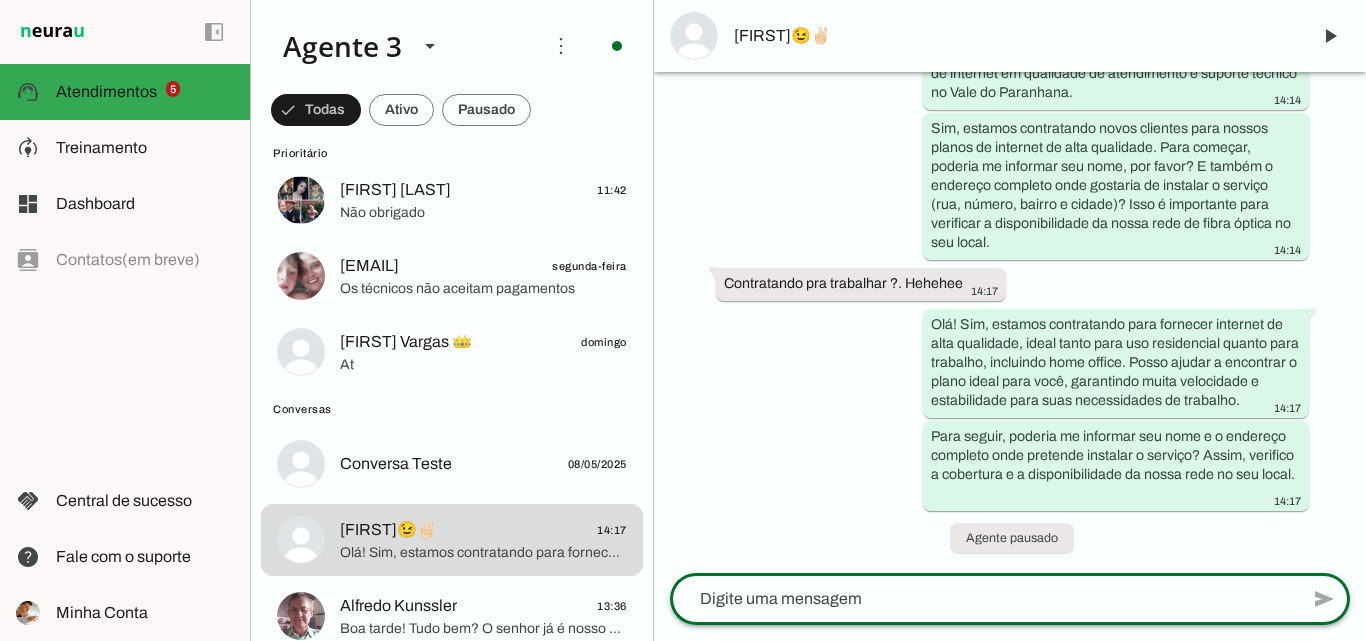 click 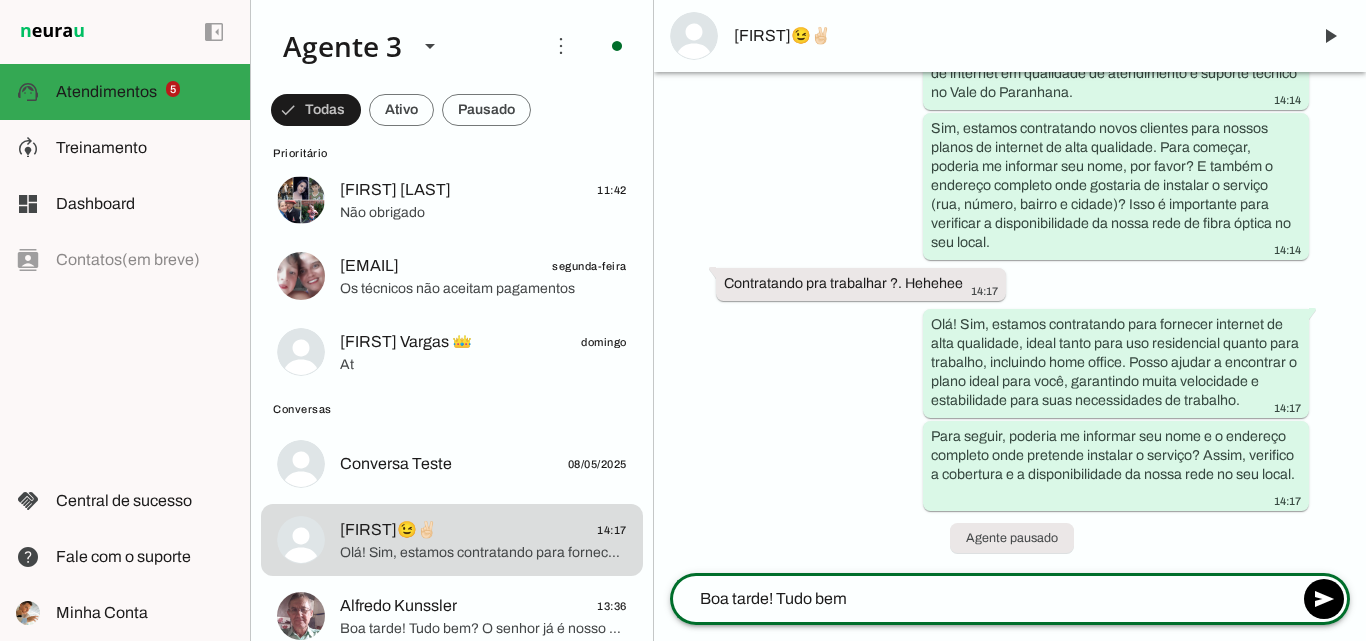 type on "Boa tarde! Tudo bem?" 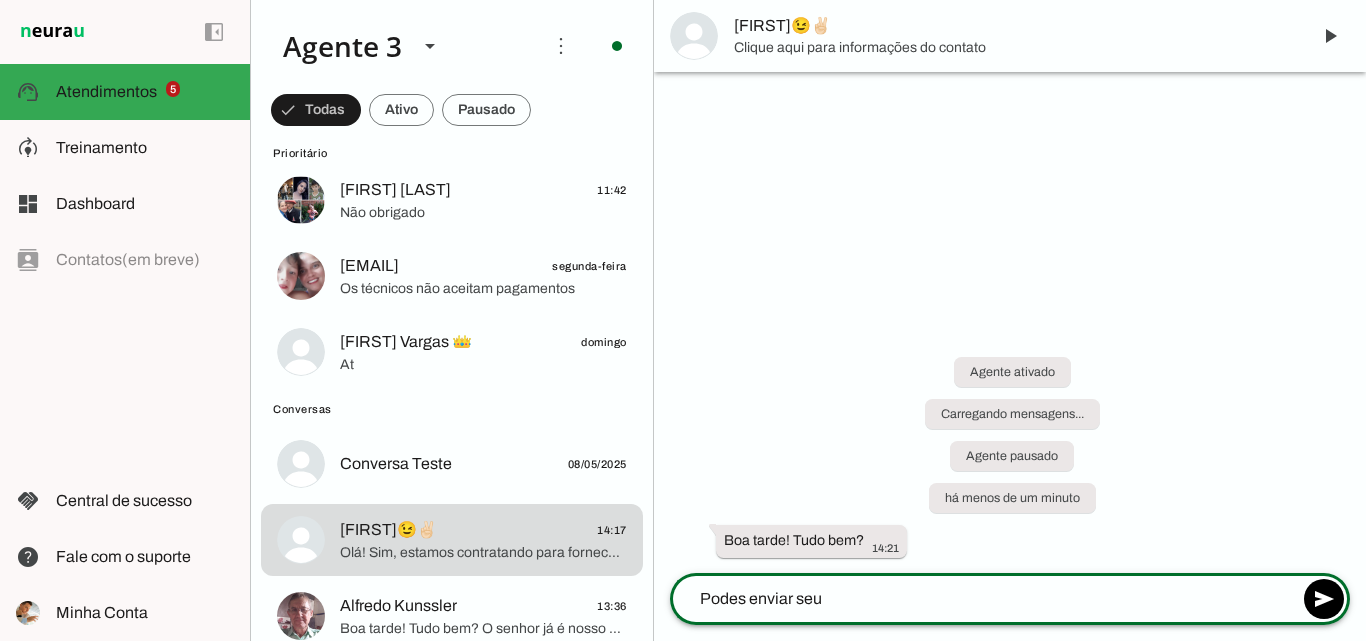 scroll, scrollTop: 0, scrollLeft: 0, axis: both 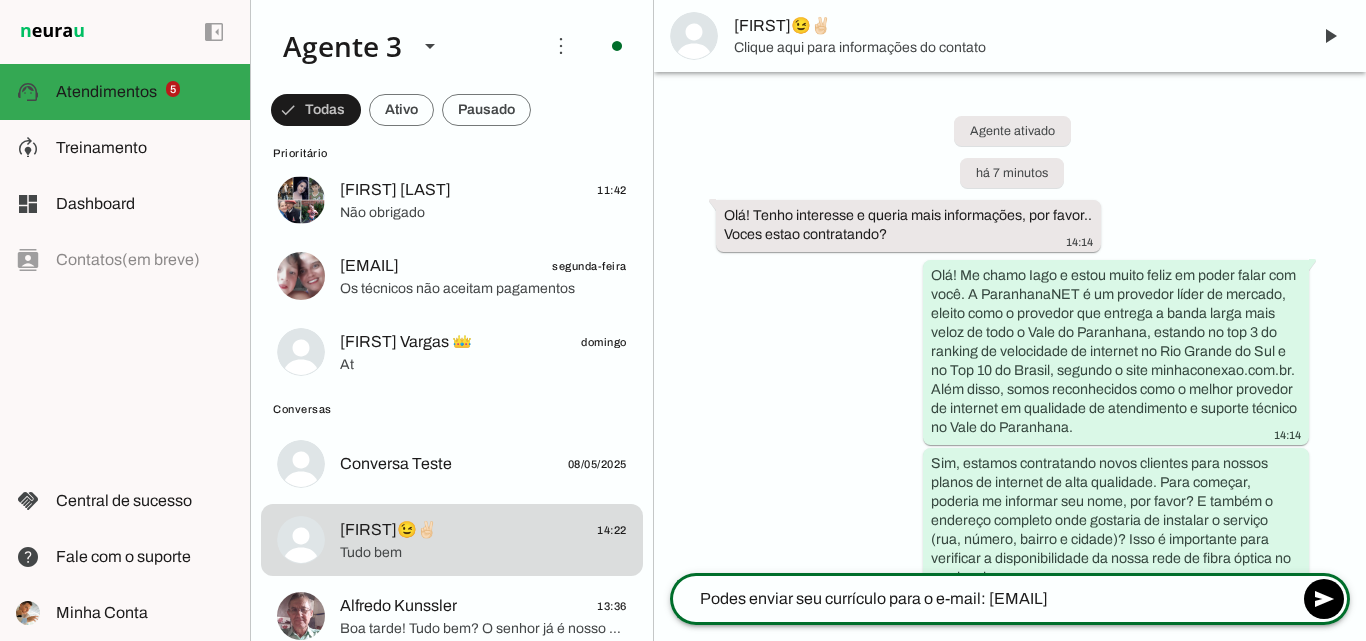 type on "Podes enviar seu currículo para o e-mail: [EMAIL]" 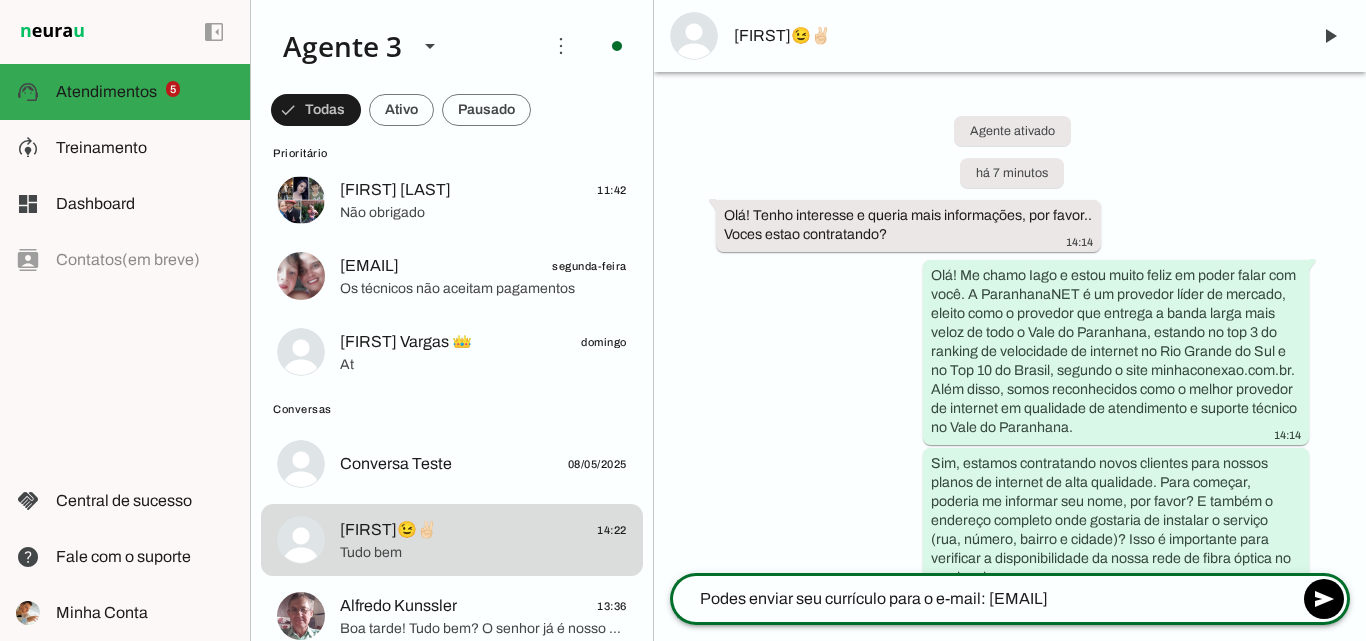type 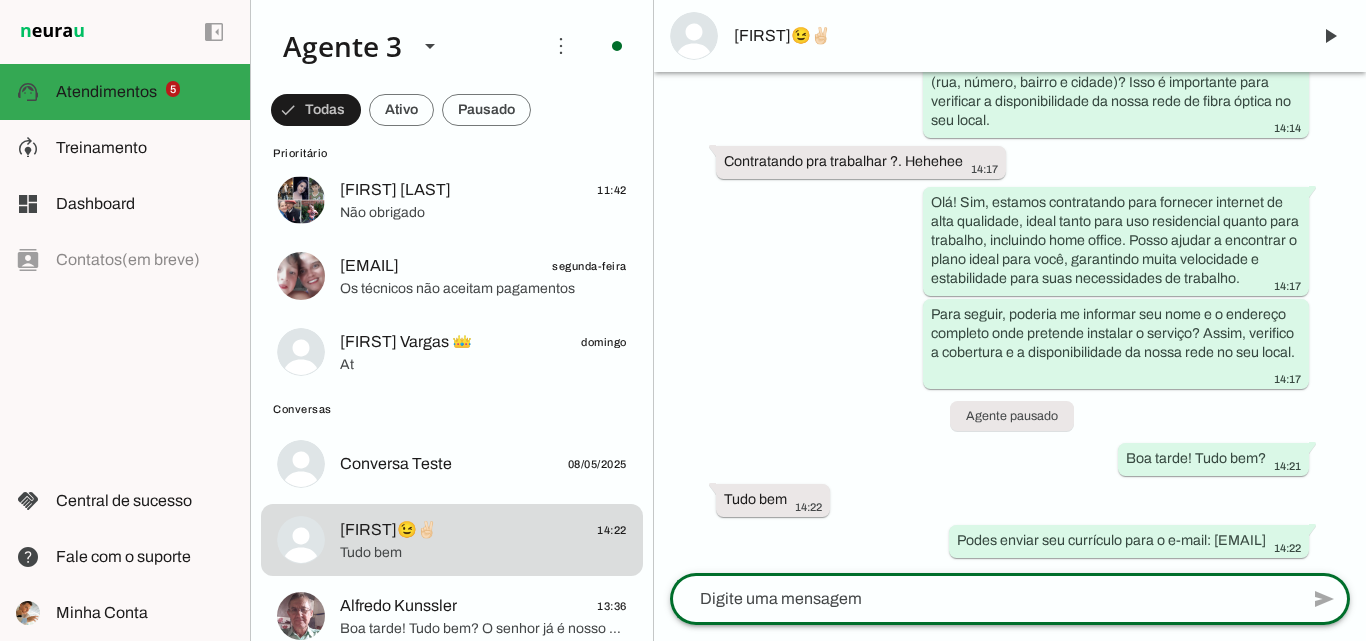 scroll, scrollTop: 0, scrollLeft: 0, axis: both 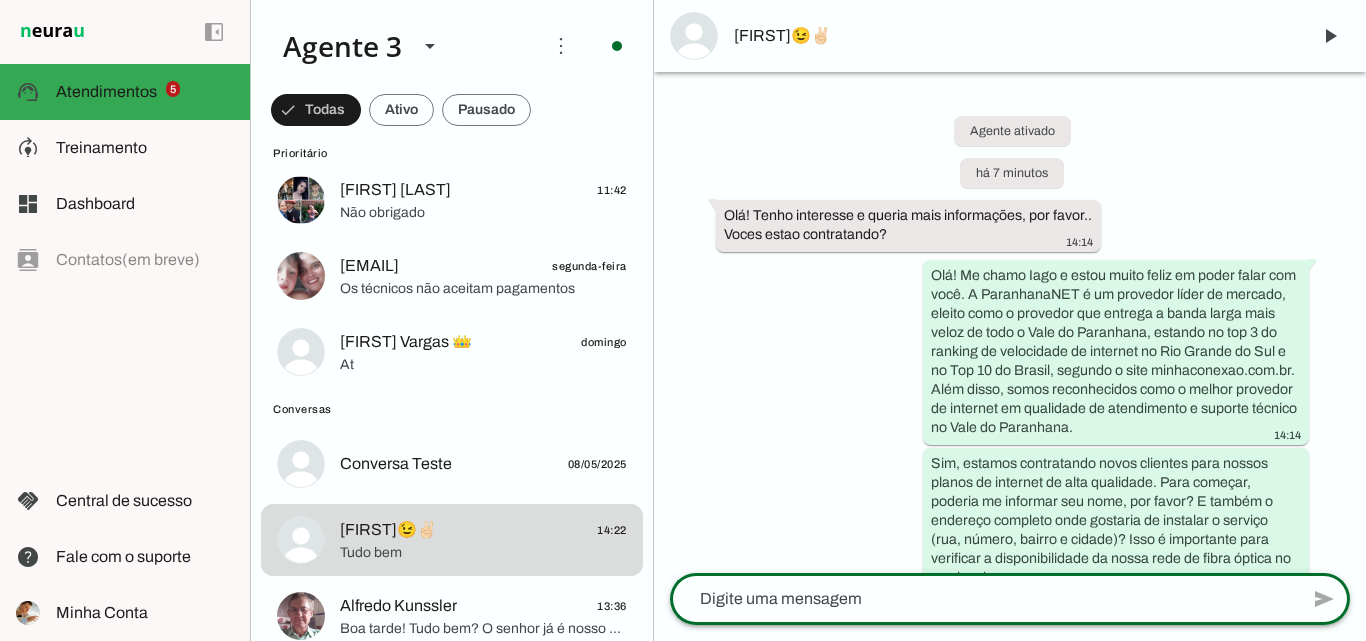 drag, startPoint x: 750, startPoint y: 30, endPoint x: 1019, endPoint y: 101, distance: 278.21216 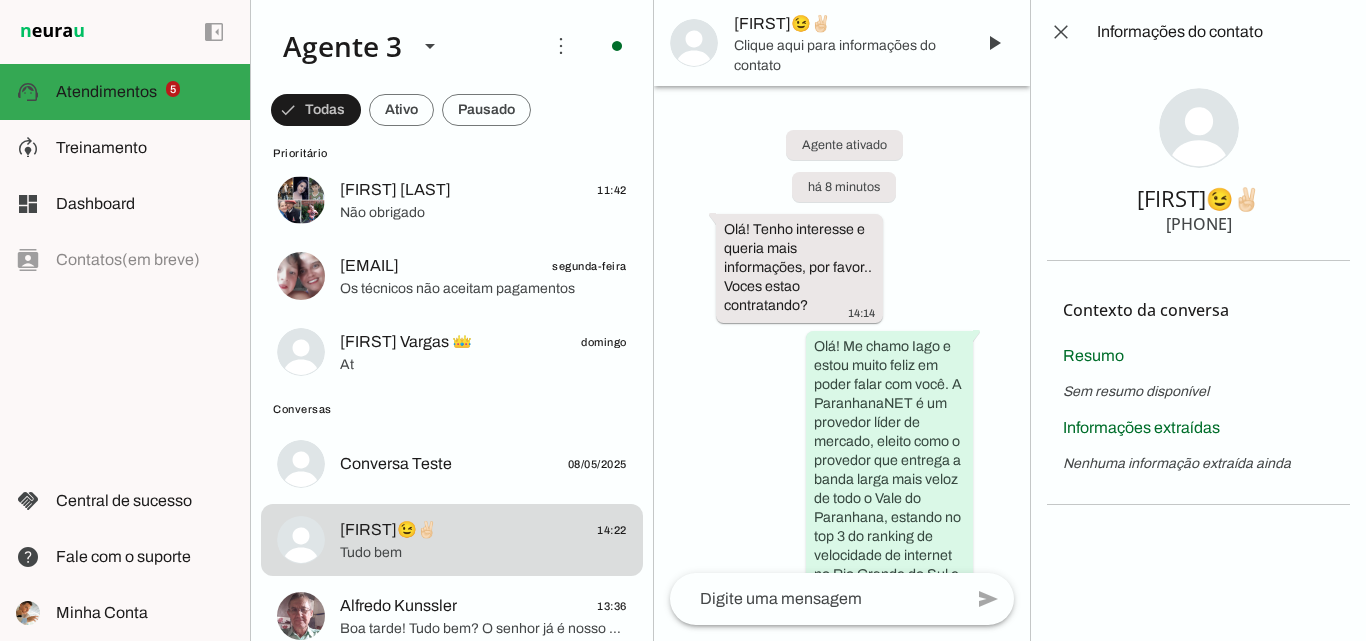 type 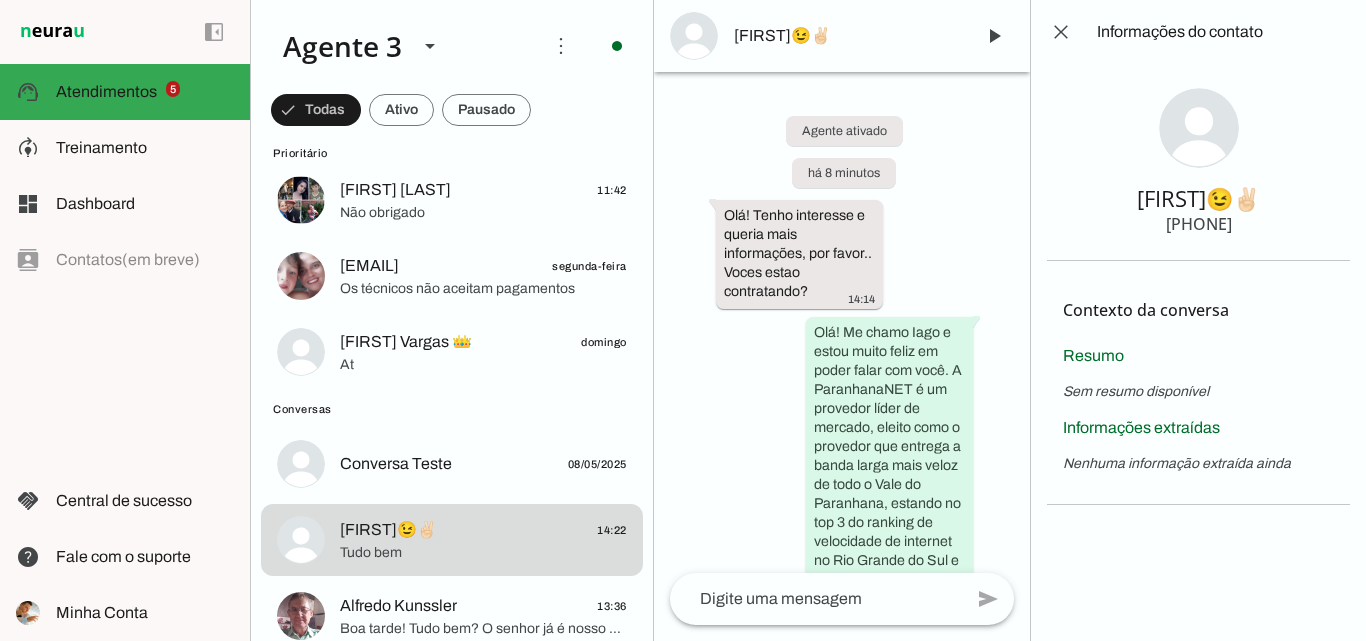drag, startPoint x: 1171, startPoint y: 226, endPoint x: 1263, endPoint y: 226, distance: 92 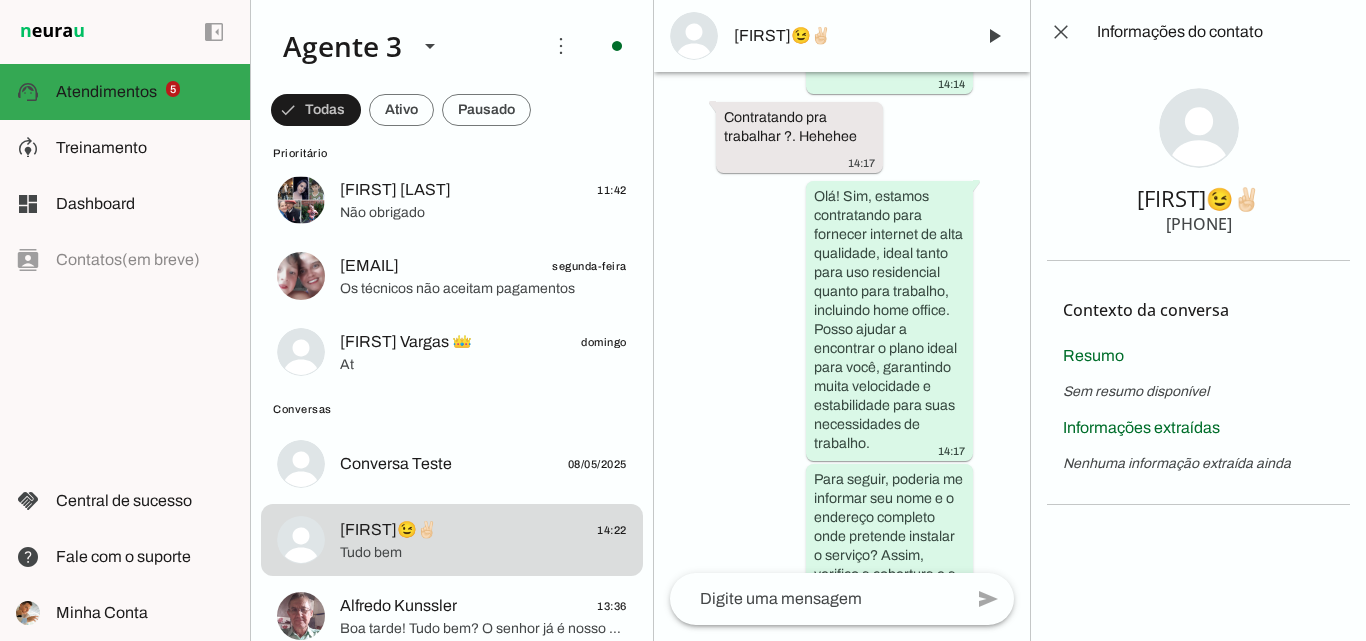 scroll, scrollTop: 1445, scrollLeft: 0, axis: vertical 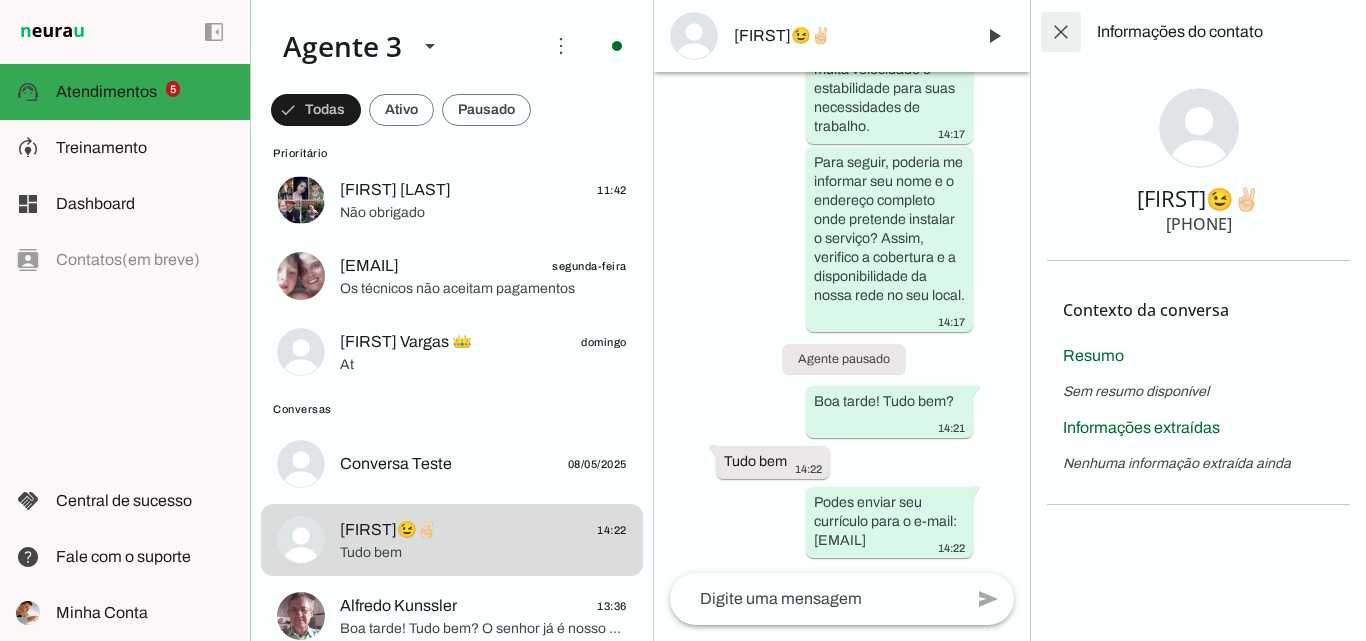 click at bounding box center (1061, 32) 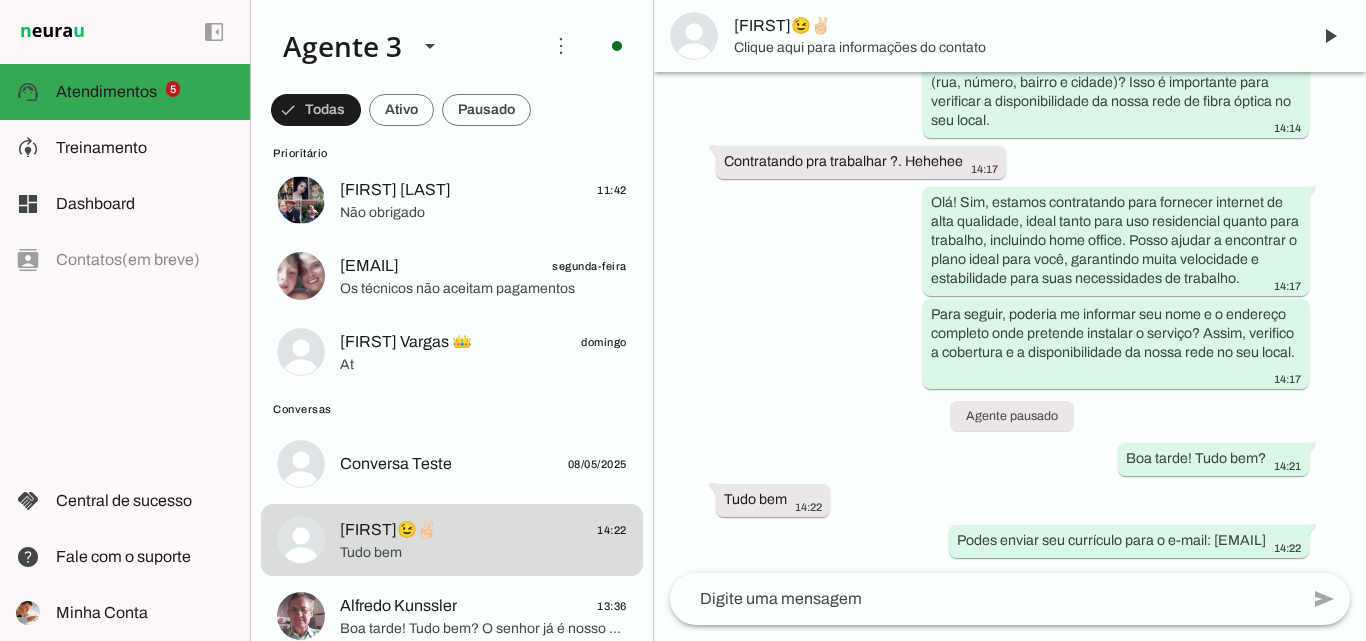 scroll, scrollTop: 514, scrollLeft: 0, axis: vertical 